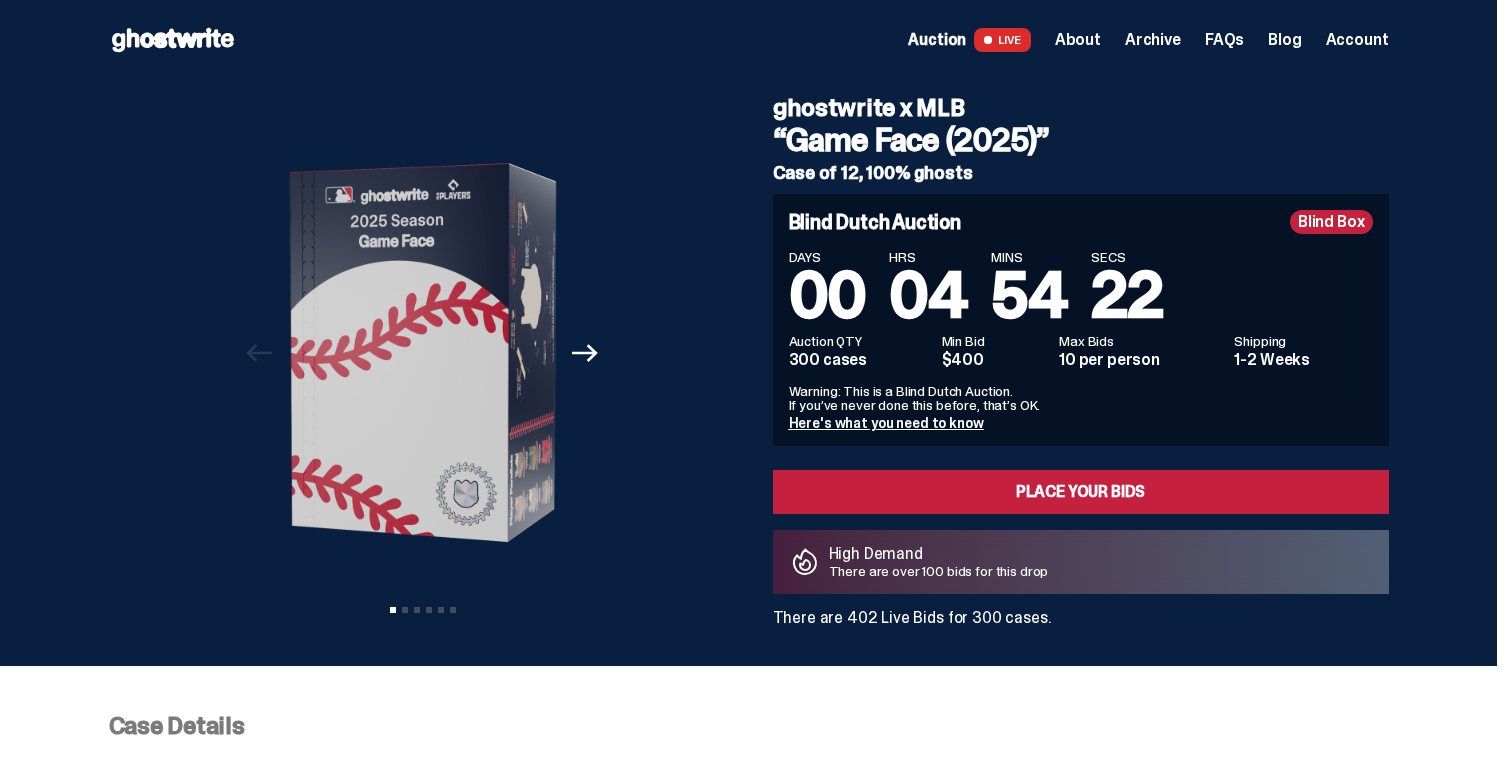 scroll, scrollTop: 0, scrollLeft: 0, axis: both 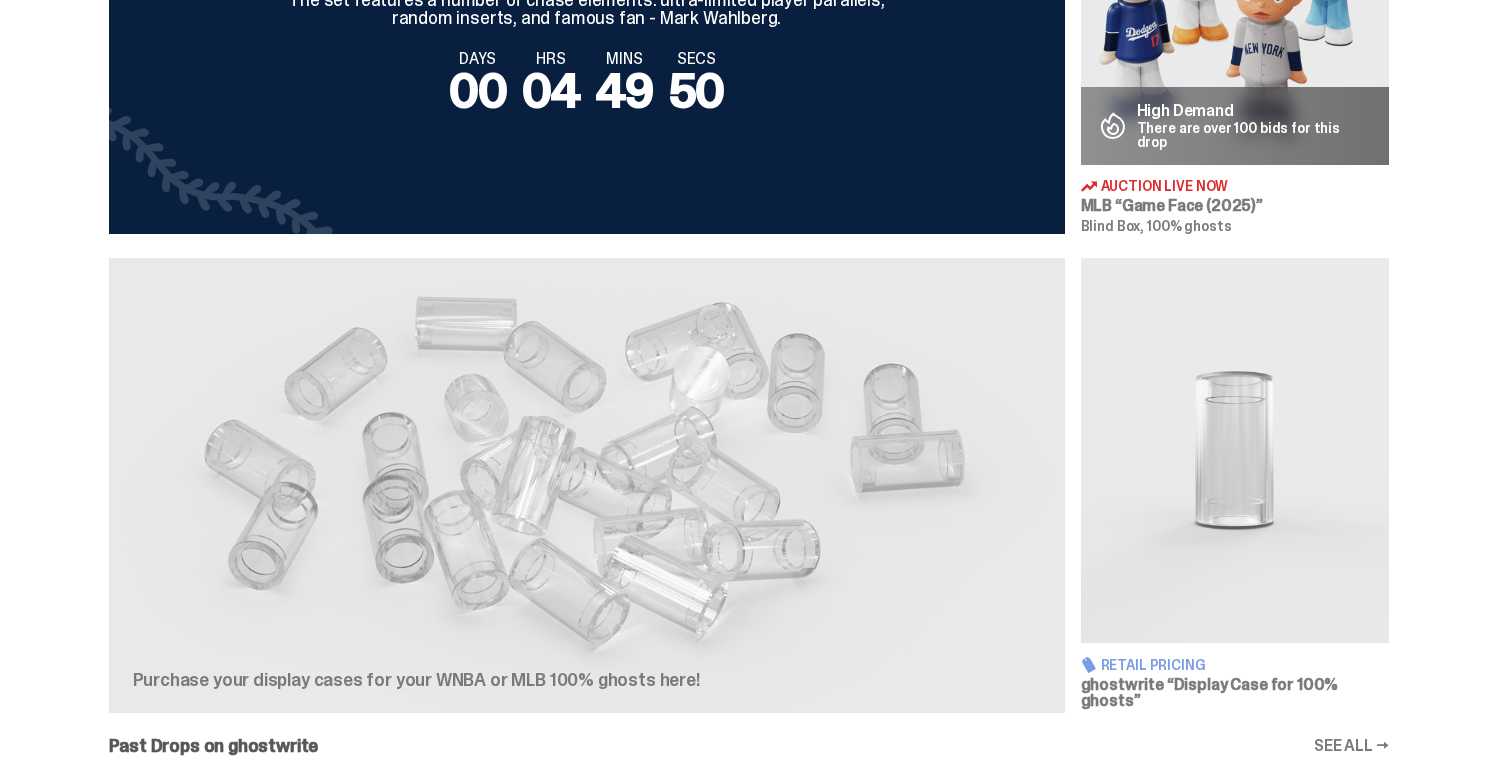 click on "MLB "Game Face (2025)"
This upcoming release chronicles the 2025 MLB™ season and features 19 stars and rookies, including Shohei Ohtani, Aaron Judge, Paul Skenes, and Roki Sasaki. The set features a number of chase elements: ultra-limited player parallels, random inserts, and famous fan - Mark Wahlberg.
DAYS
00
HRS
04
MINS
49
SECS
50
High Demand
There are over 100 bids for this drop
Auction Live Now
MLB “Game Face (2025)”
Blind Box,
100%
ghosts" at bounding box center (748, 643) 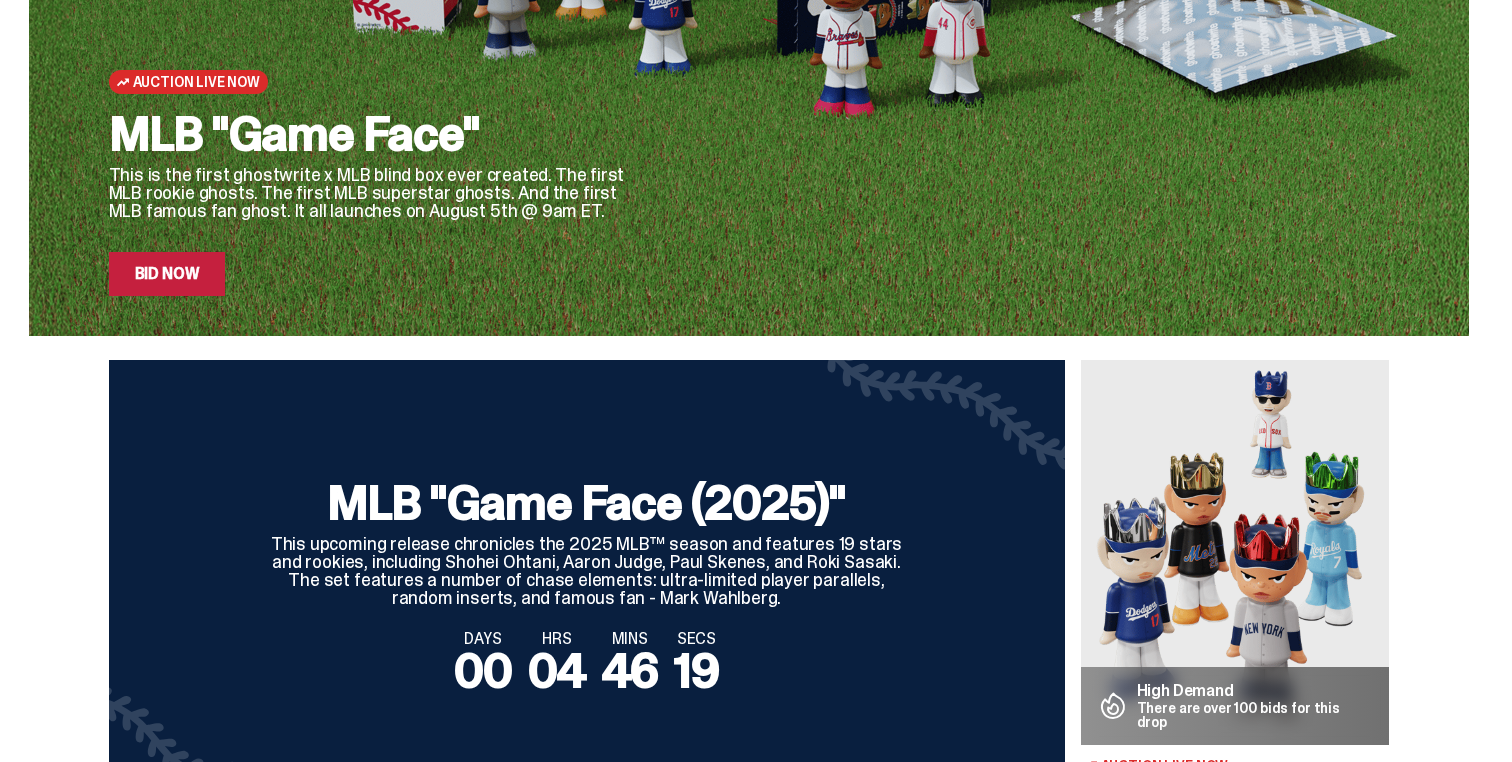 scroll, scrollTop: 0, scrollLeft: 0, axis: both 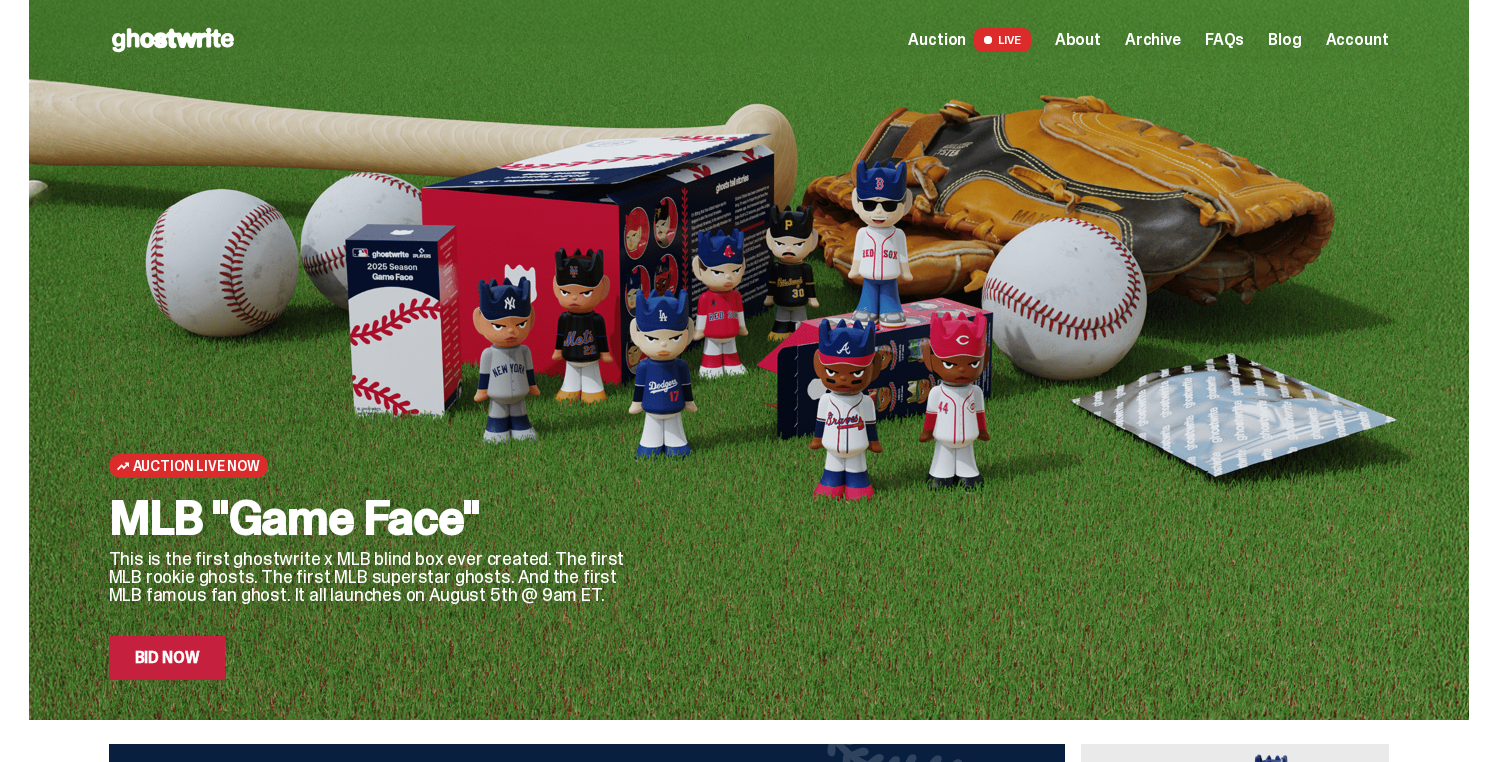 click on "Archive" at bounding box center (1153, 40) 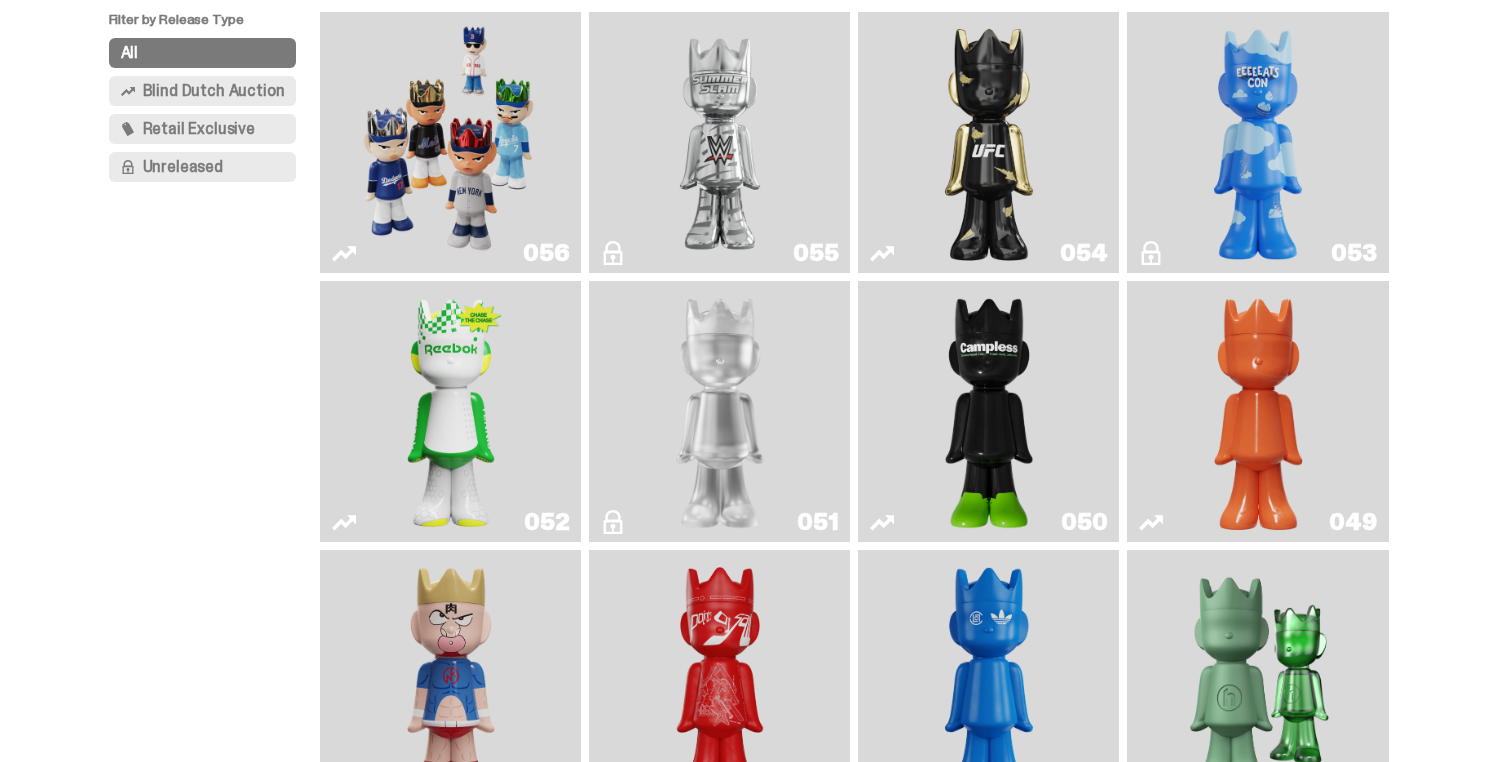 scroll, scrollTop: 158, scrollLeft: 0, axis: vertical 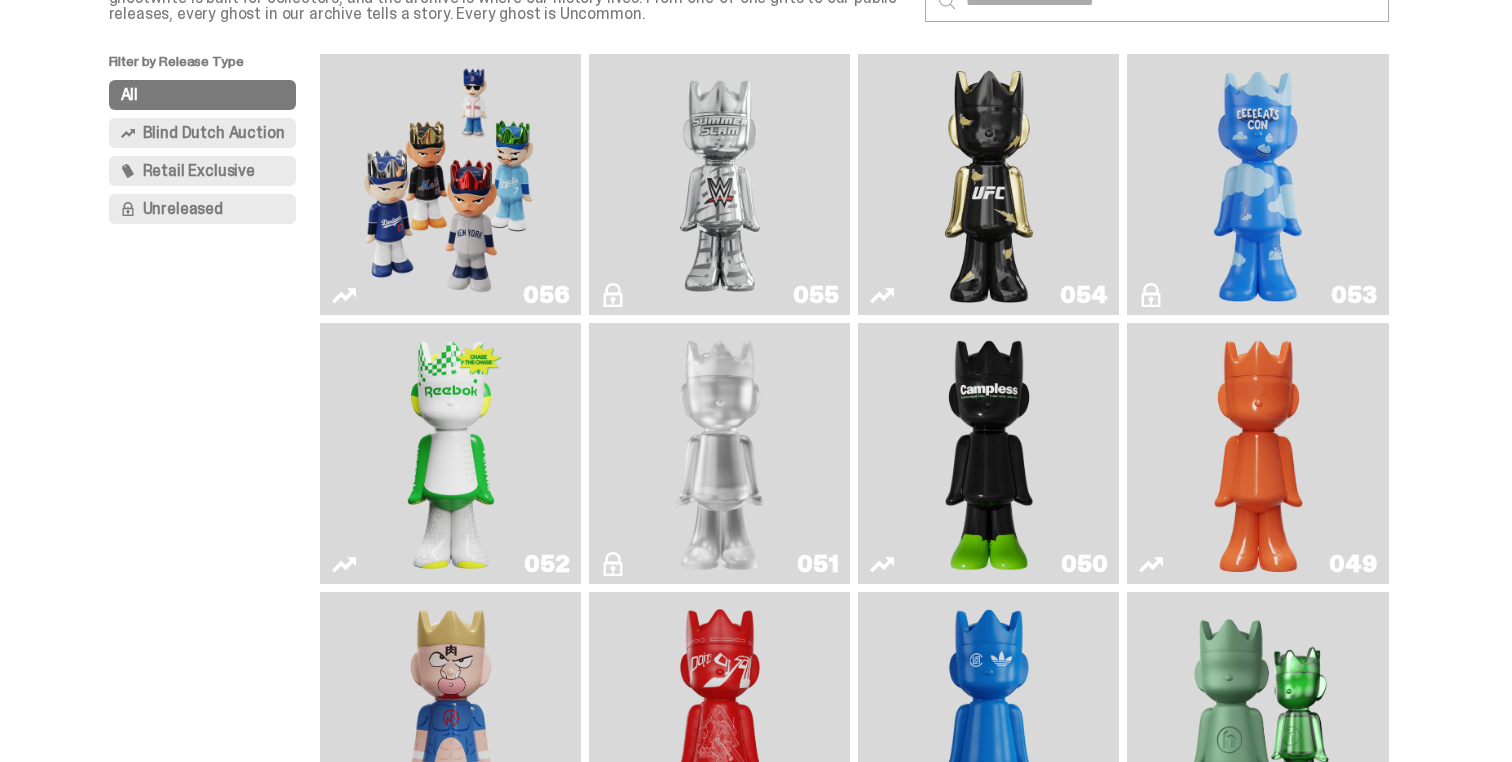 click on "Blind Dutch Auction" at bounding box center (214, 133) 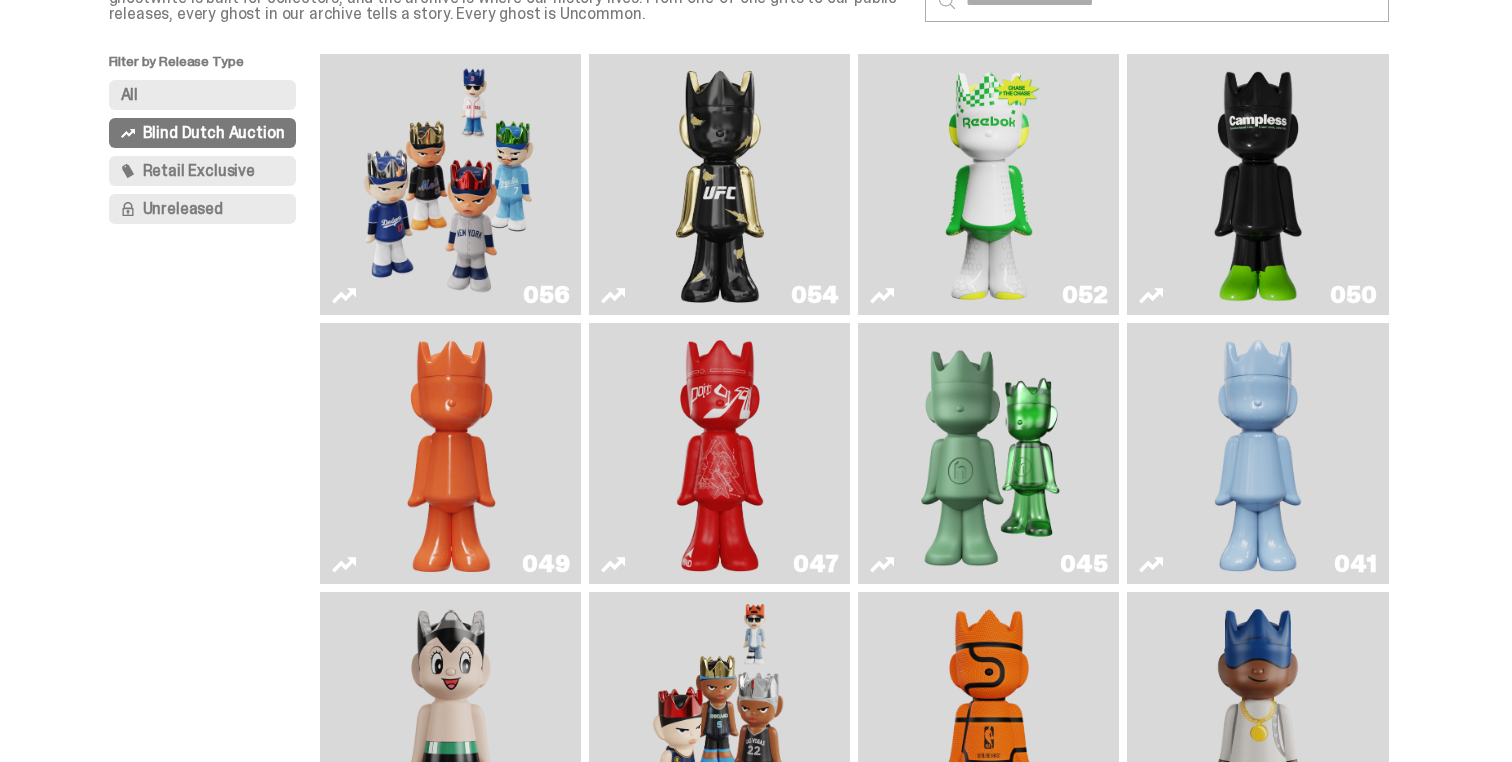 type 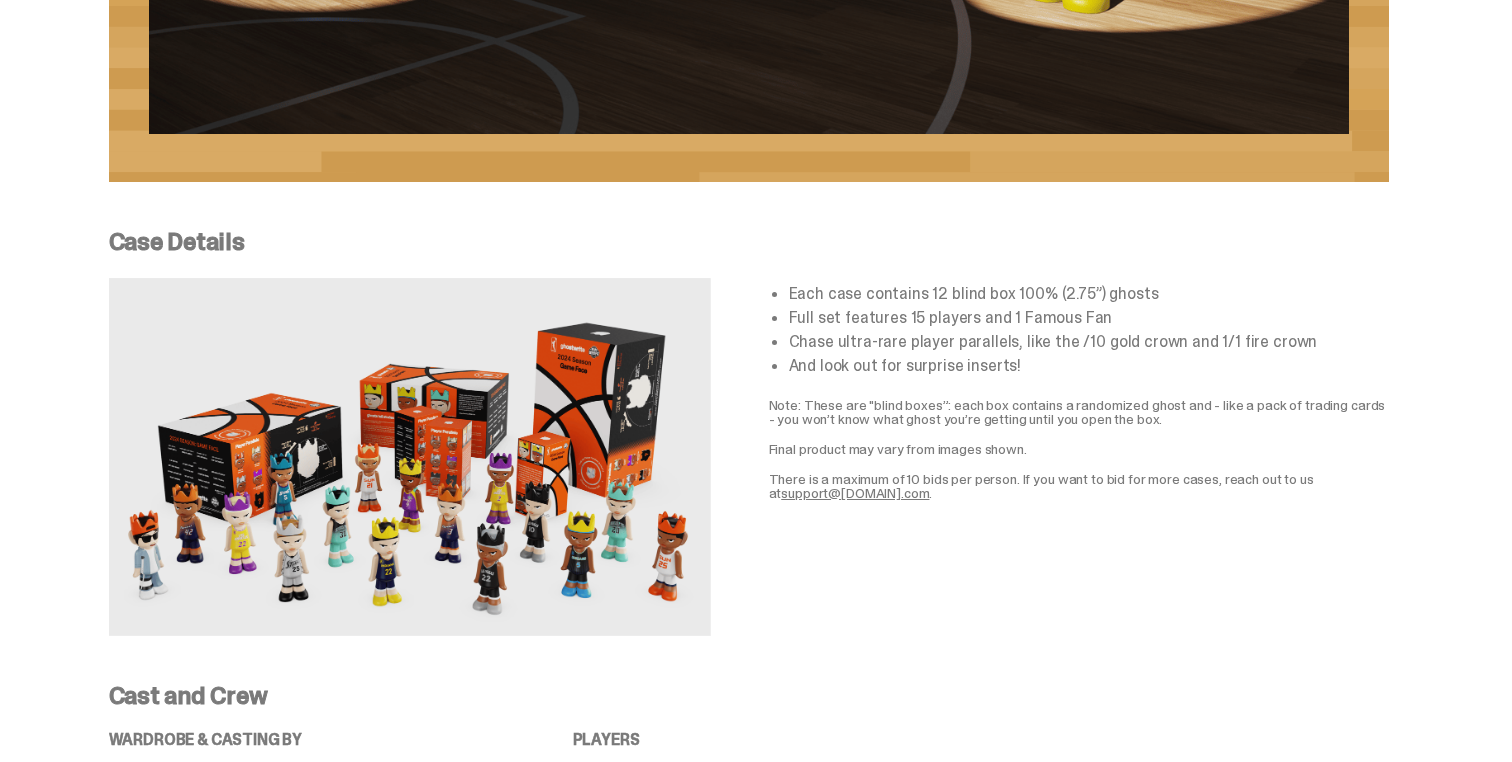 scroll, scrollTop: 4653, scrollLeft: 0, axis: vertical 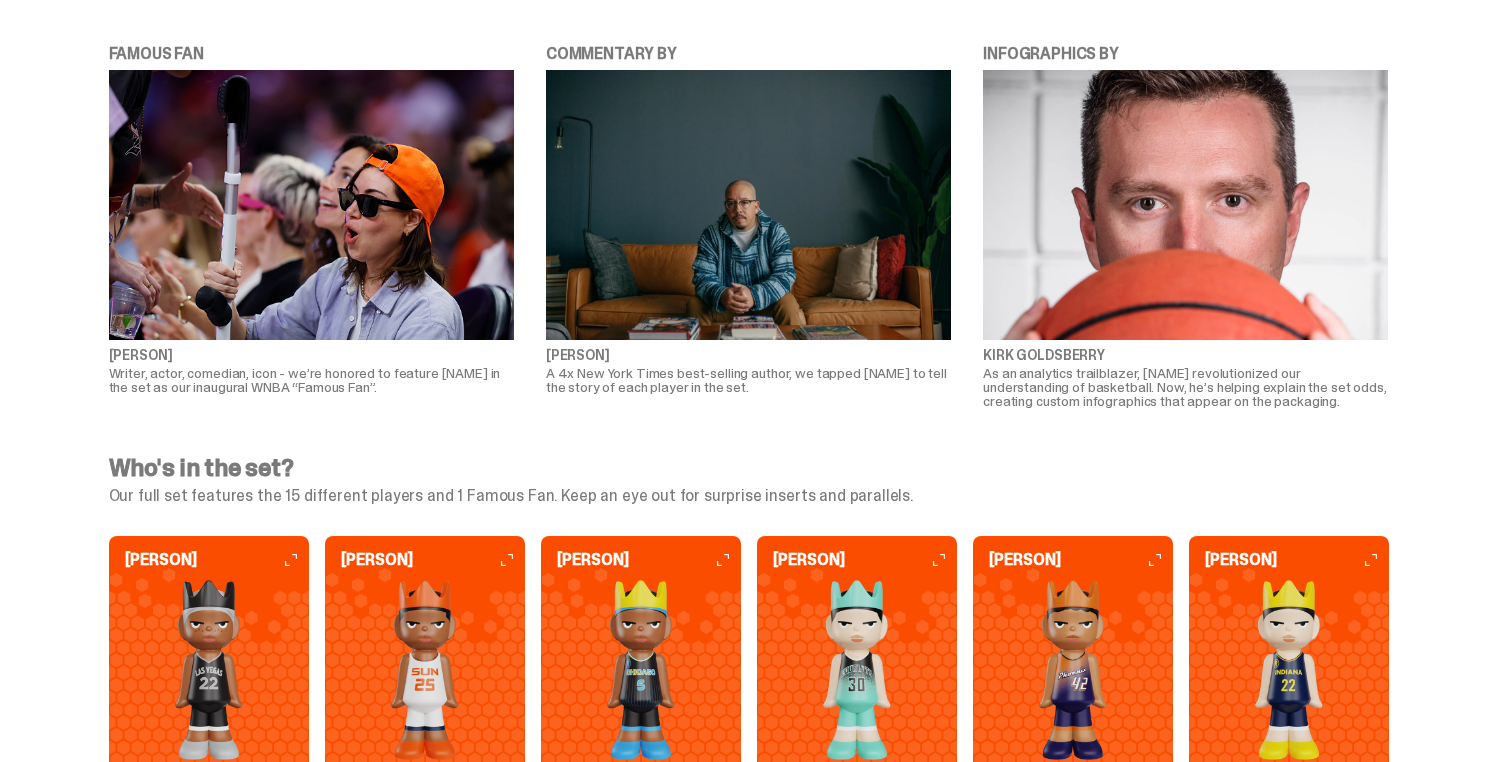 click on "Breanna Stewart" at bounding box center (865, 560) 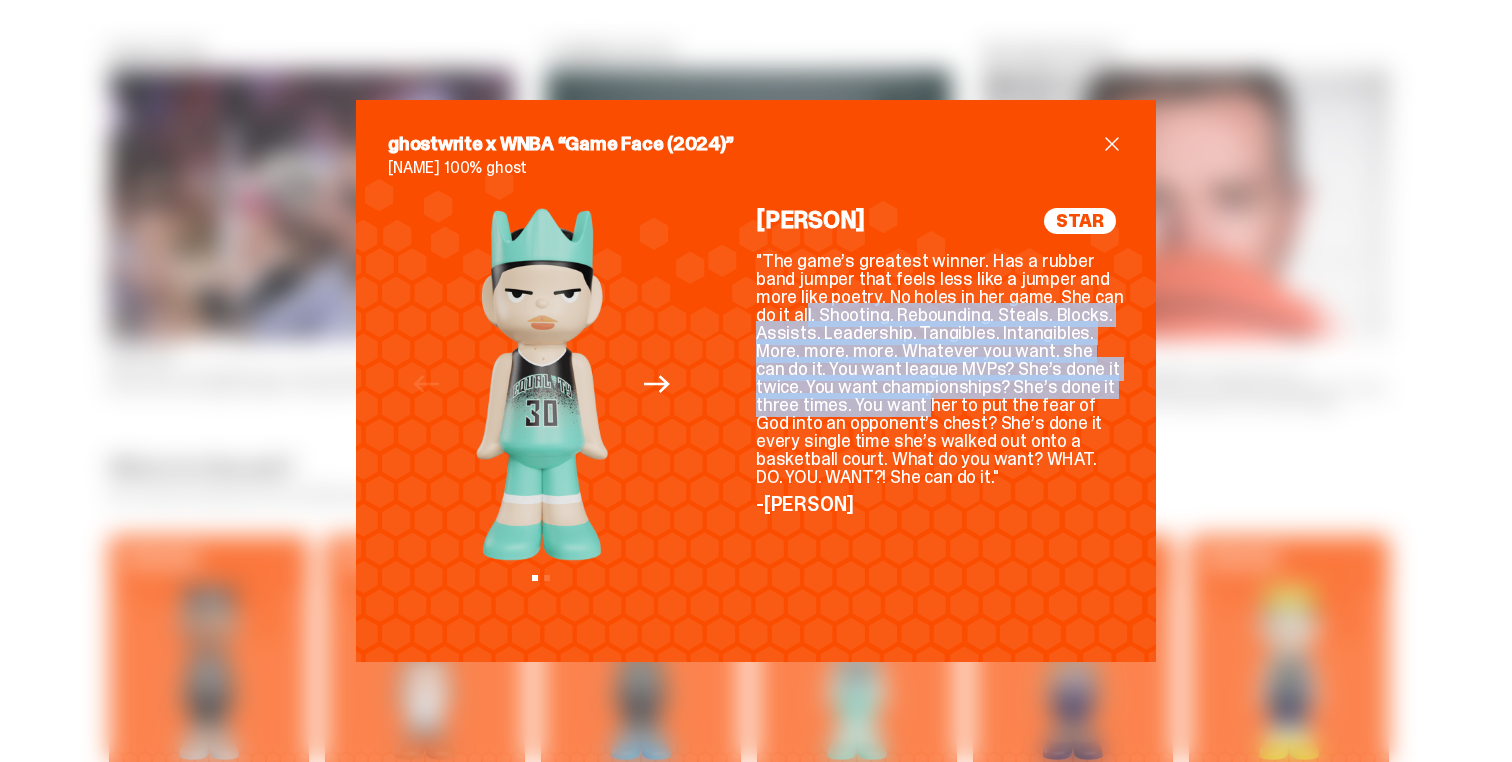 drag, startPoint x: 807, startPoint y: 309, endPoint x: 927, endPoint y: 419, distance: 162.78821 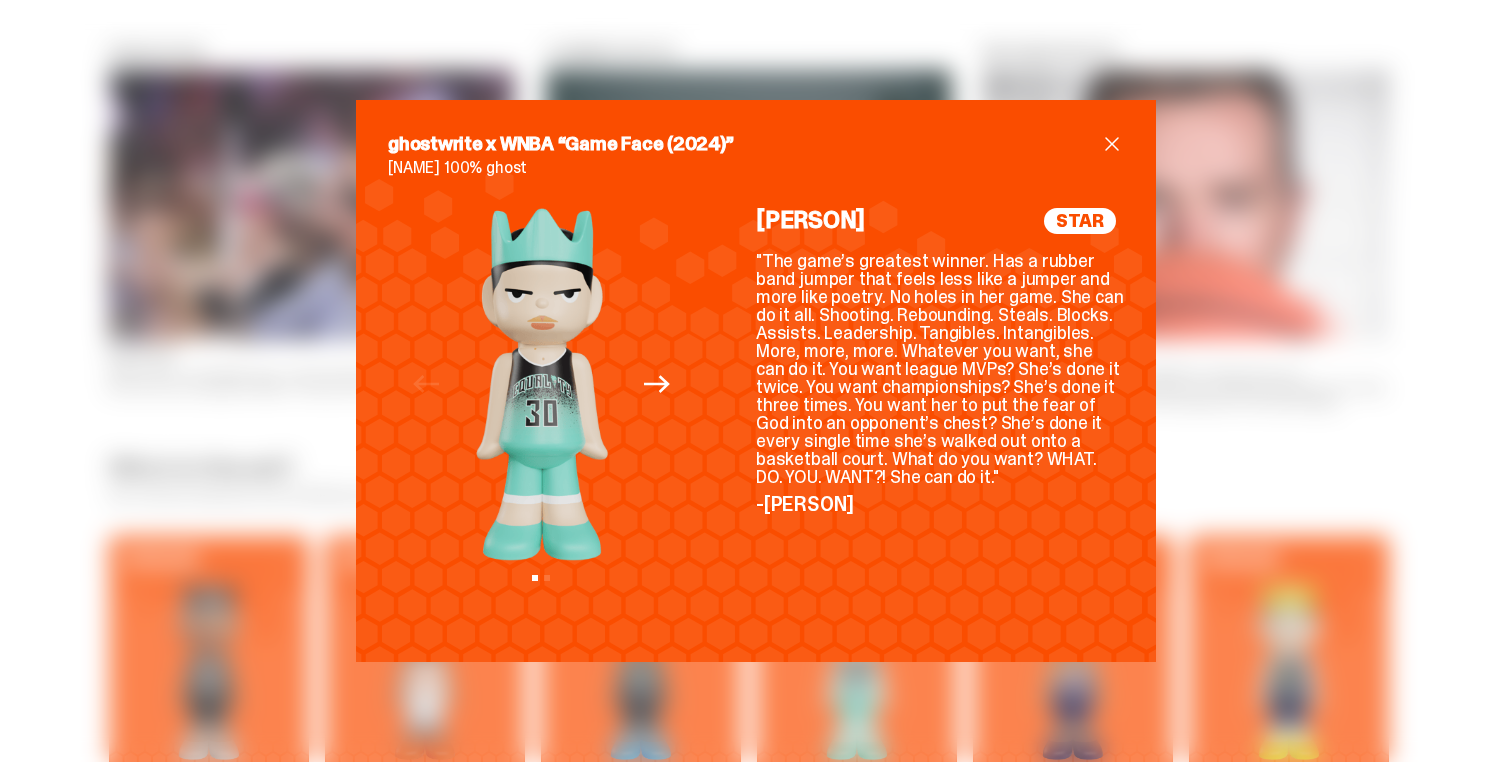 click on "Breanna Stewart 100% ghost" at bounding box center (756, 168) 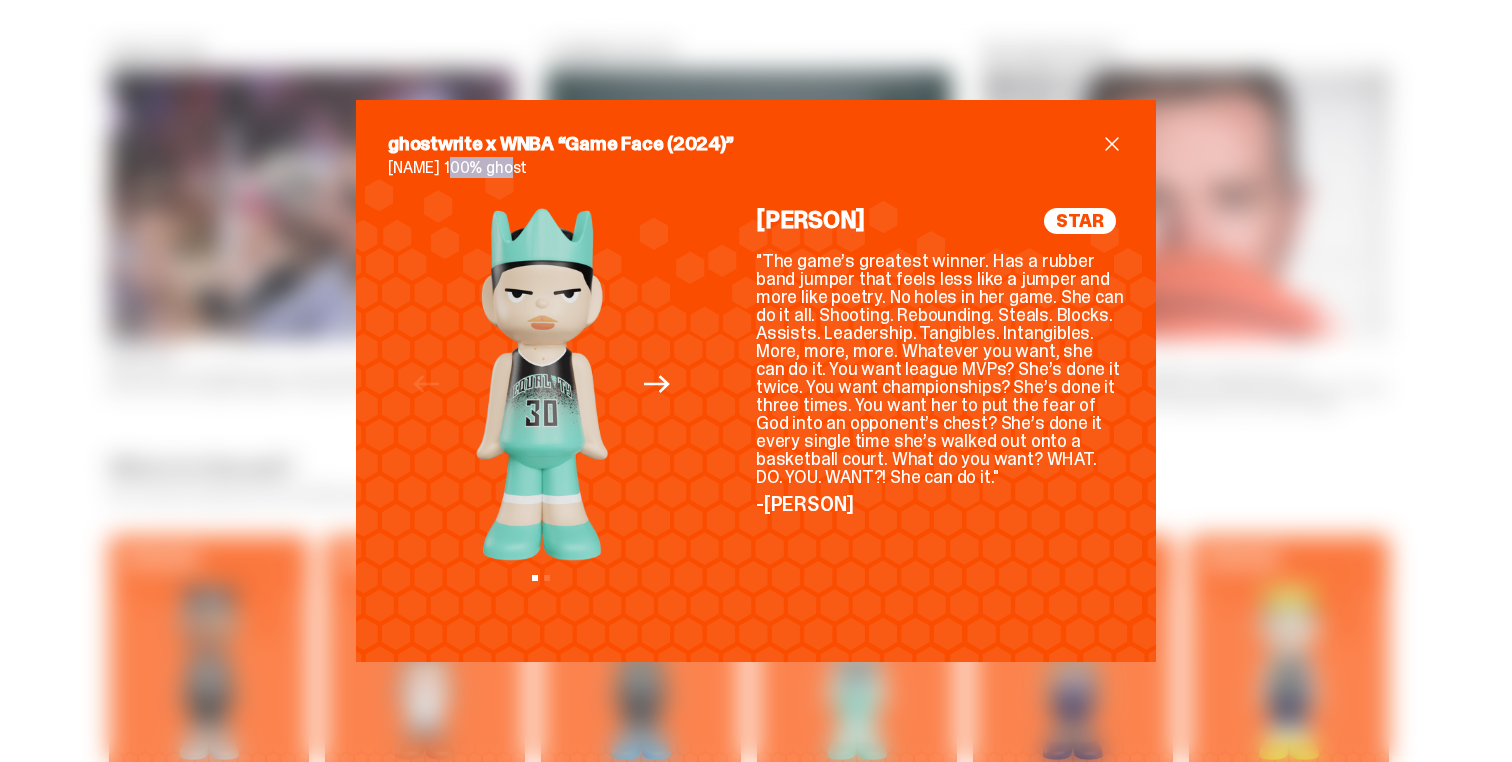 click on "Breanna Stewart 100% ghost" at bounding box center [756, 168] 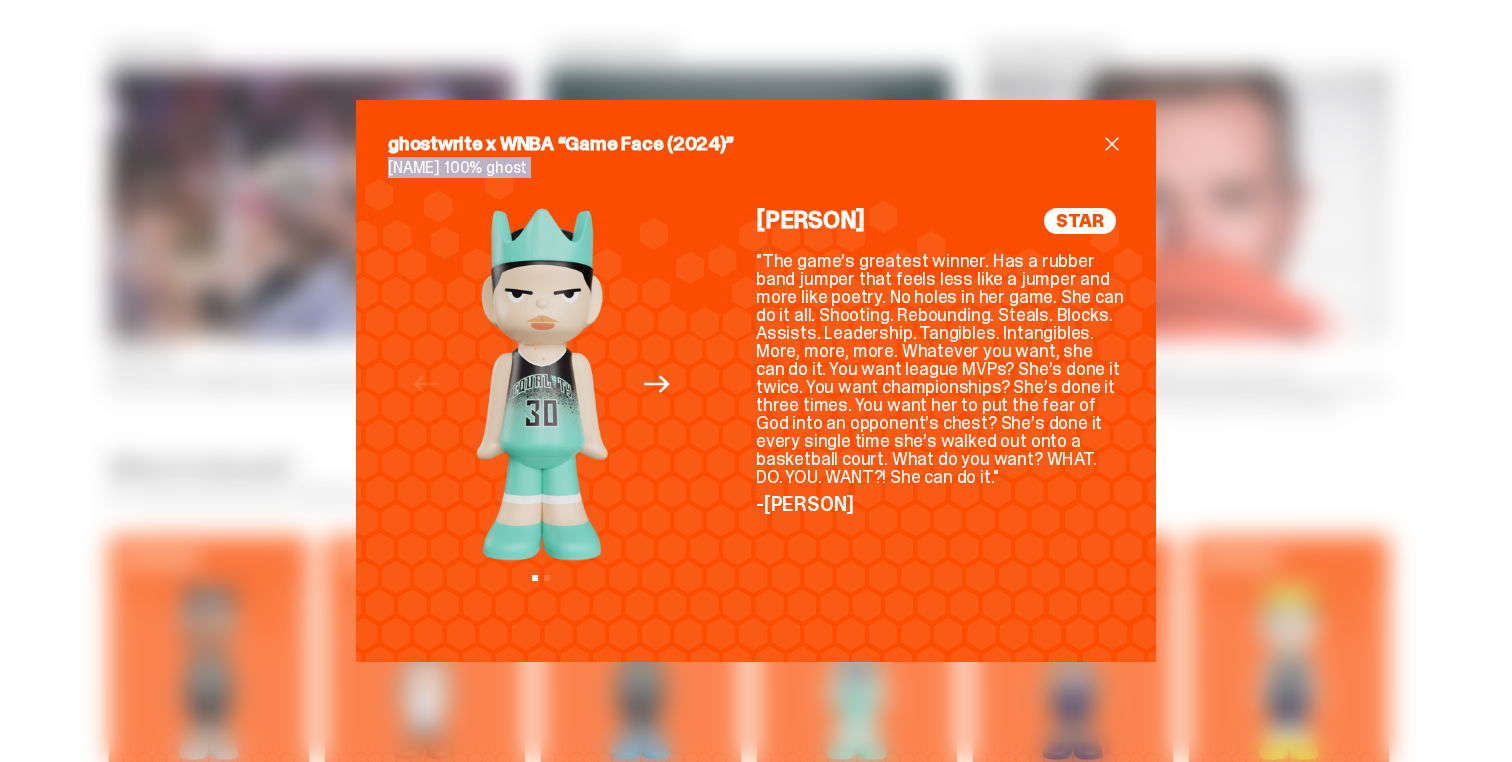 click on "Breanna Stewart 100% ghost" at bounding box center (756, 168) 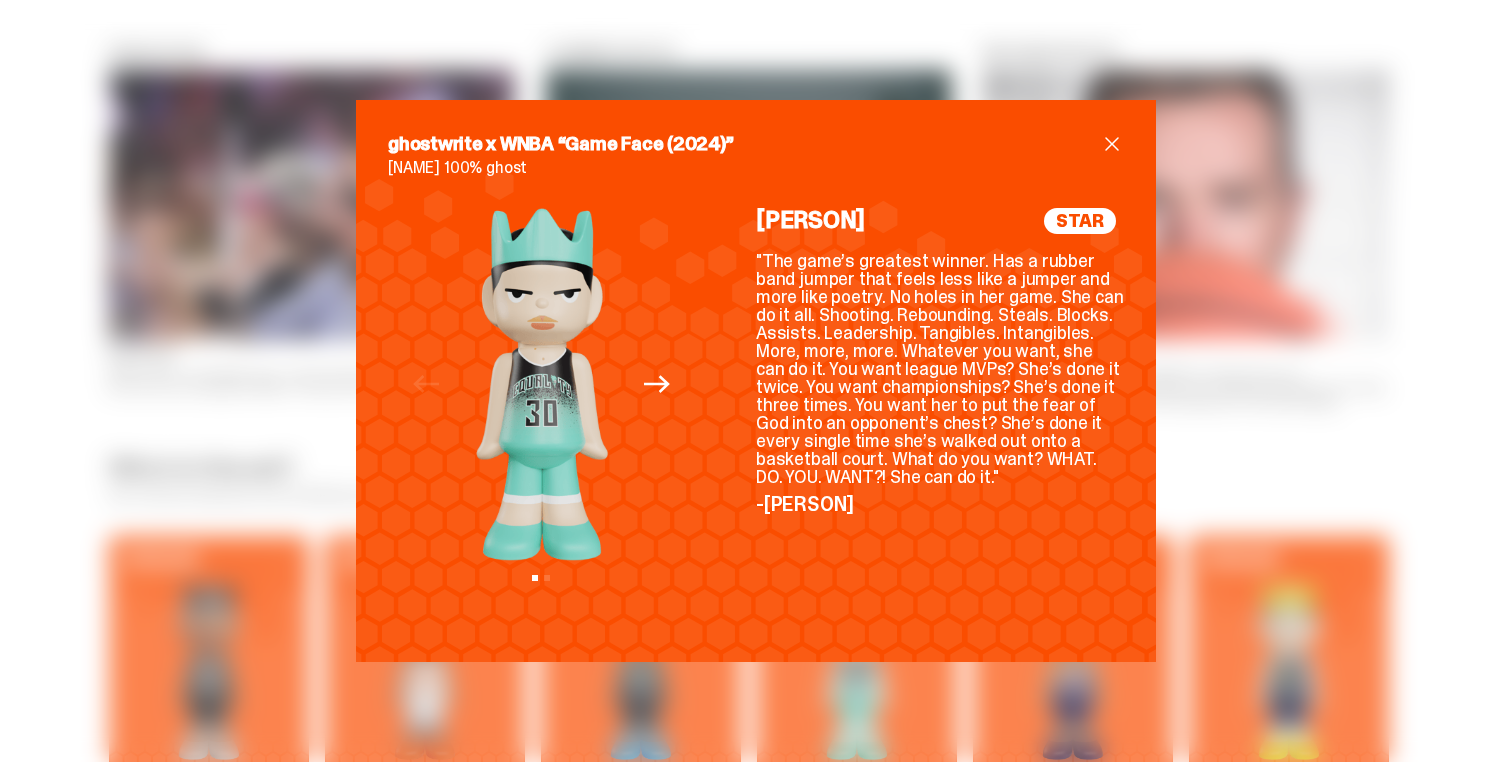 click on "ghostwrite x WNBA “Game Face (2024)”
Breanna Stewart 100% ghost
Previous Next View slide 1 View slide 2
STAR
Breanna Stewart
-Shea Serrano" at bounding box center (756, 381) 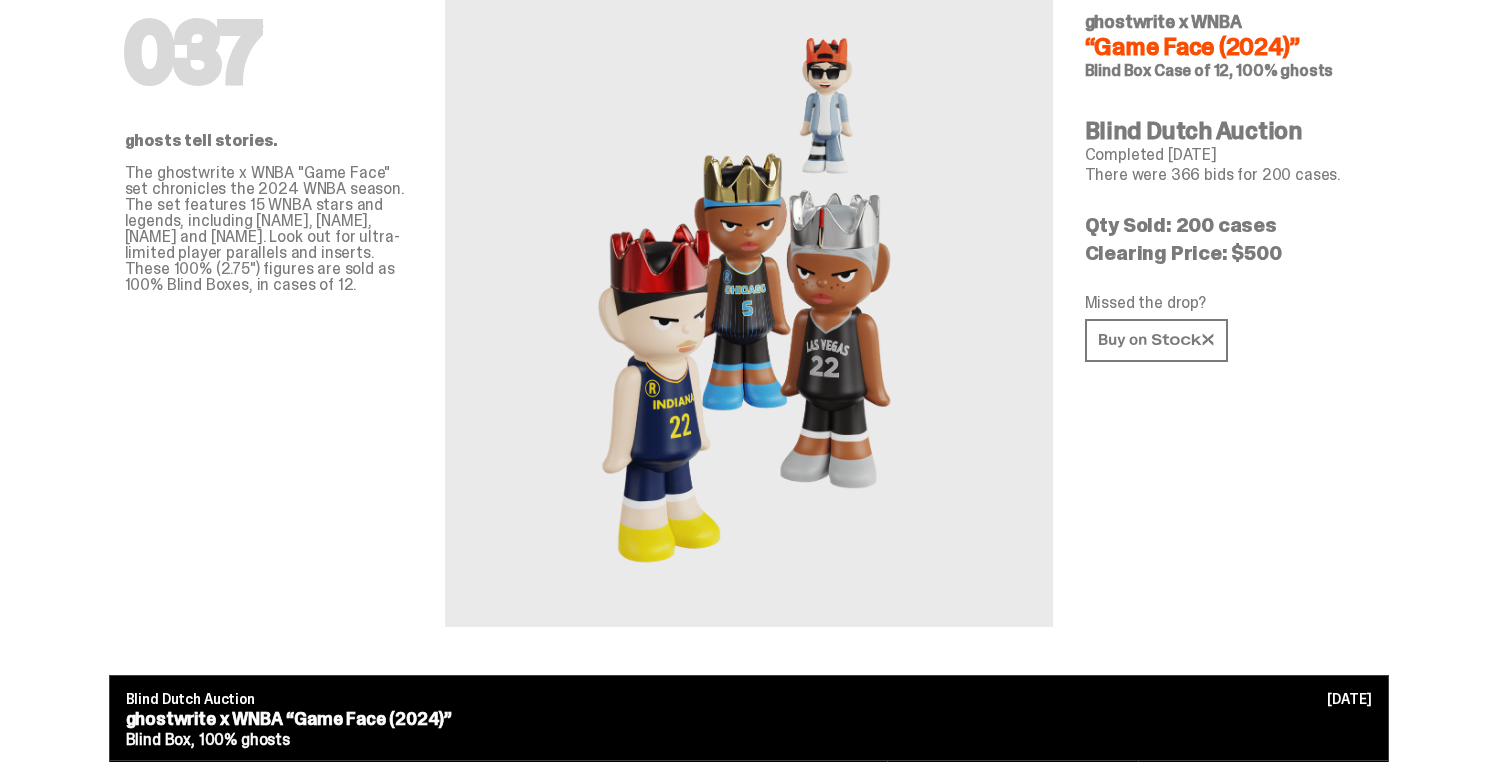 scroll, scrollTop: 0, scrollLeft: 0, axis: both 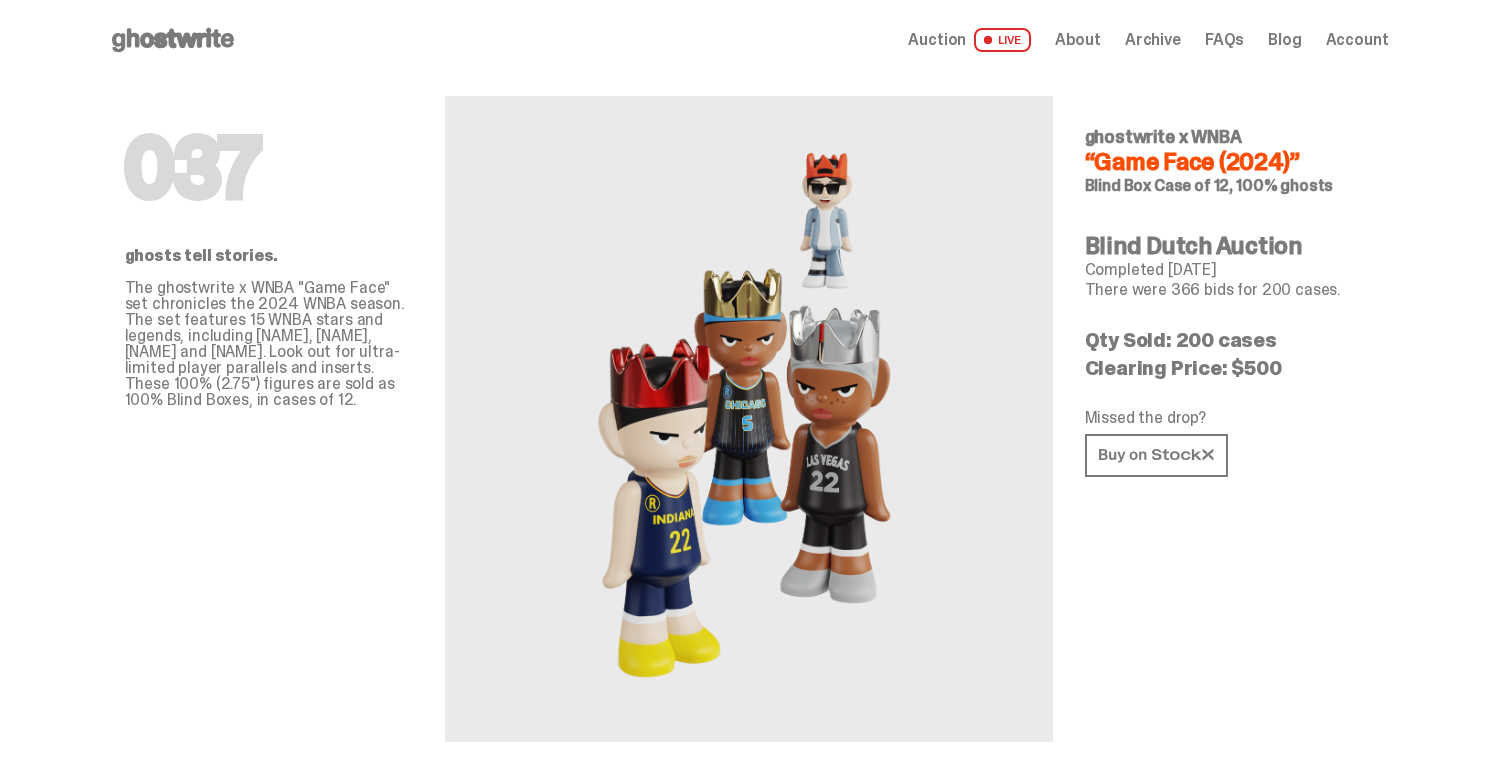 click 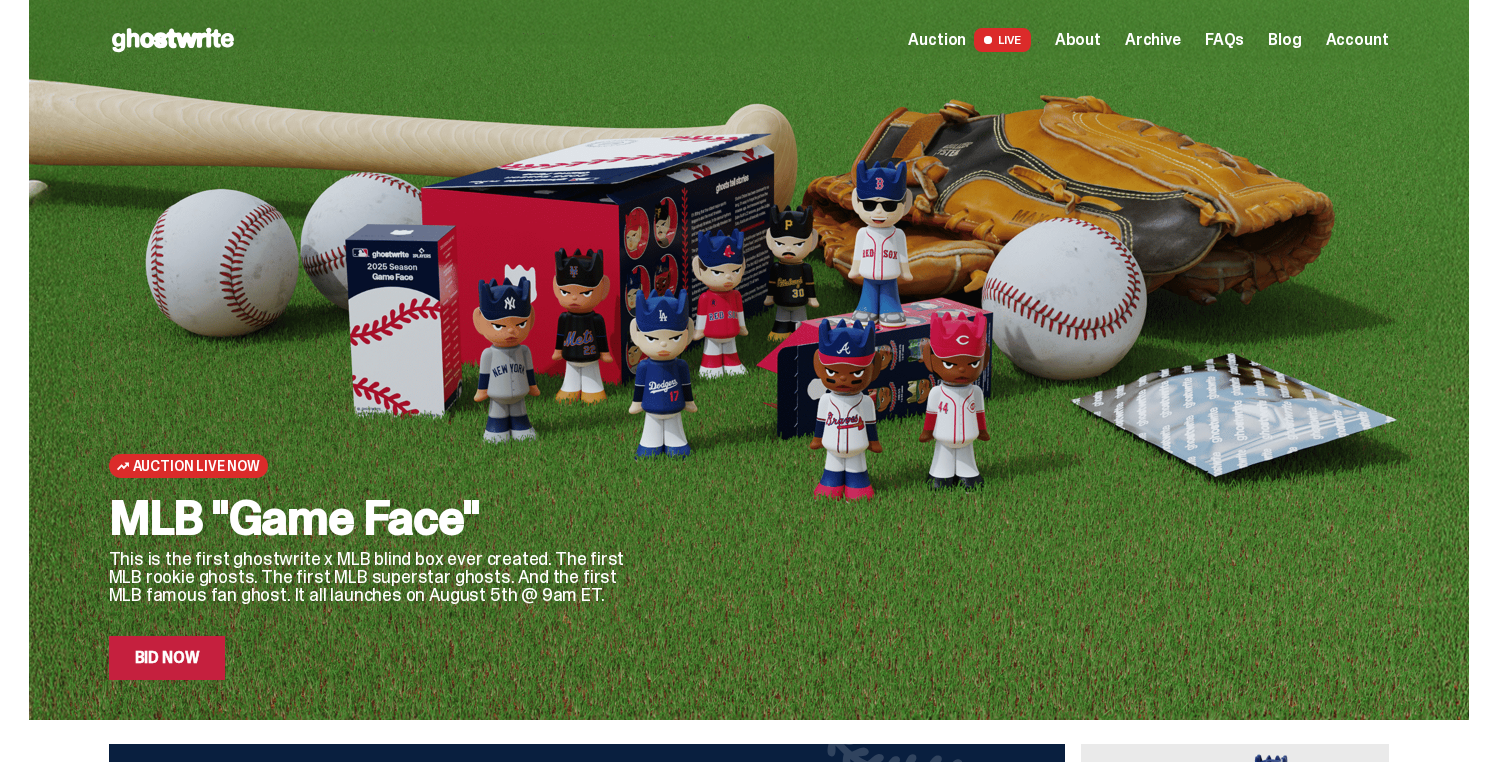 click on "Auction" at bounding box center [937, 40] 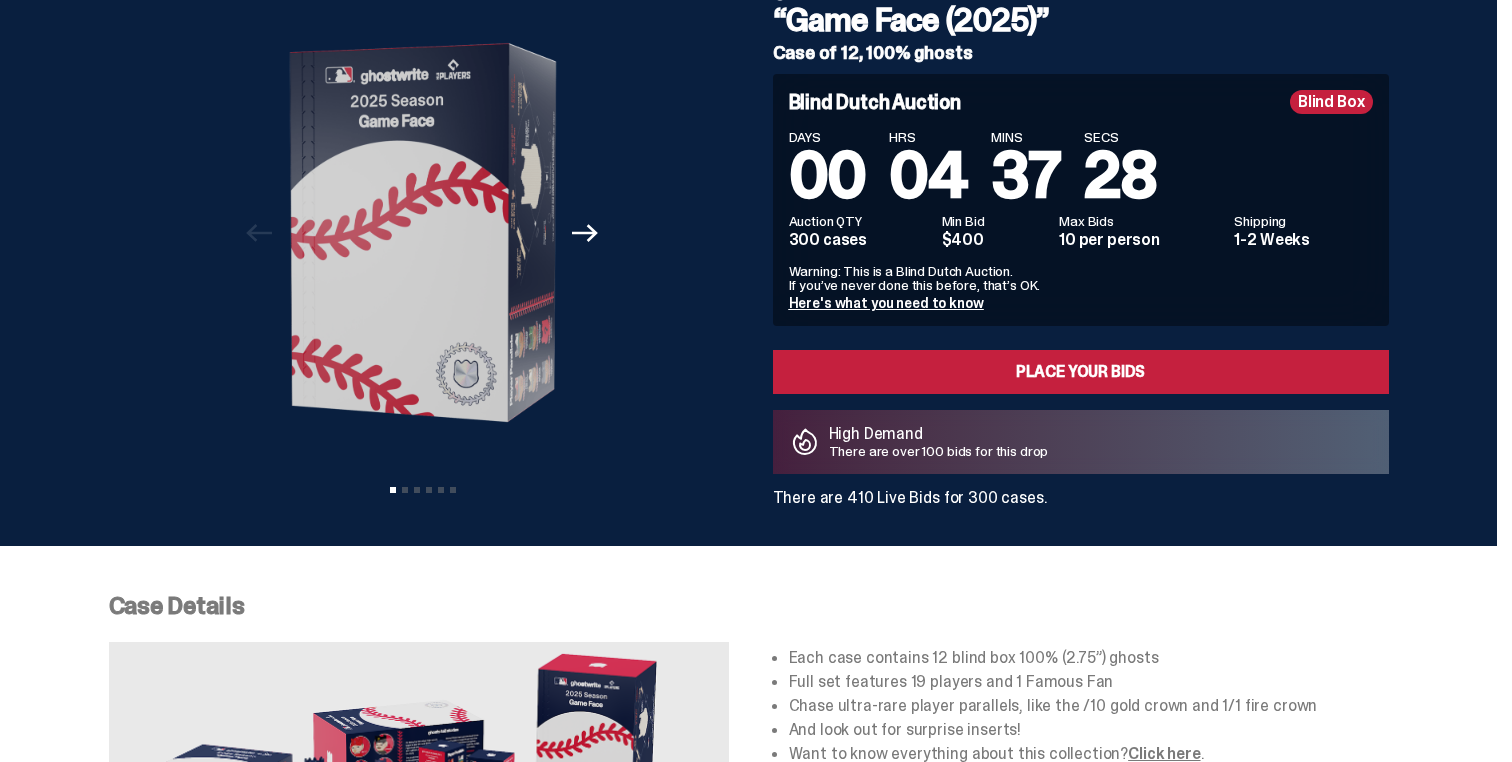 scroll, scrollTop: 0, scrollLeft: 0, axis: both 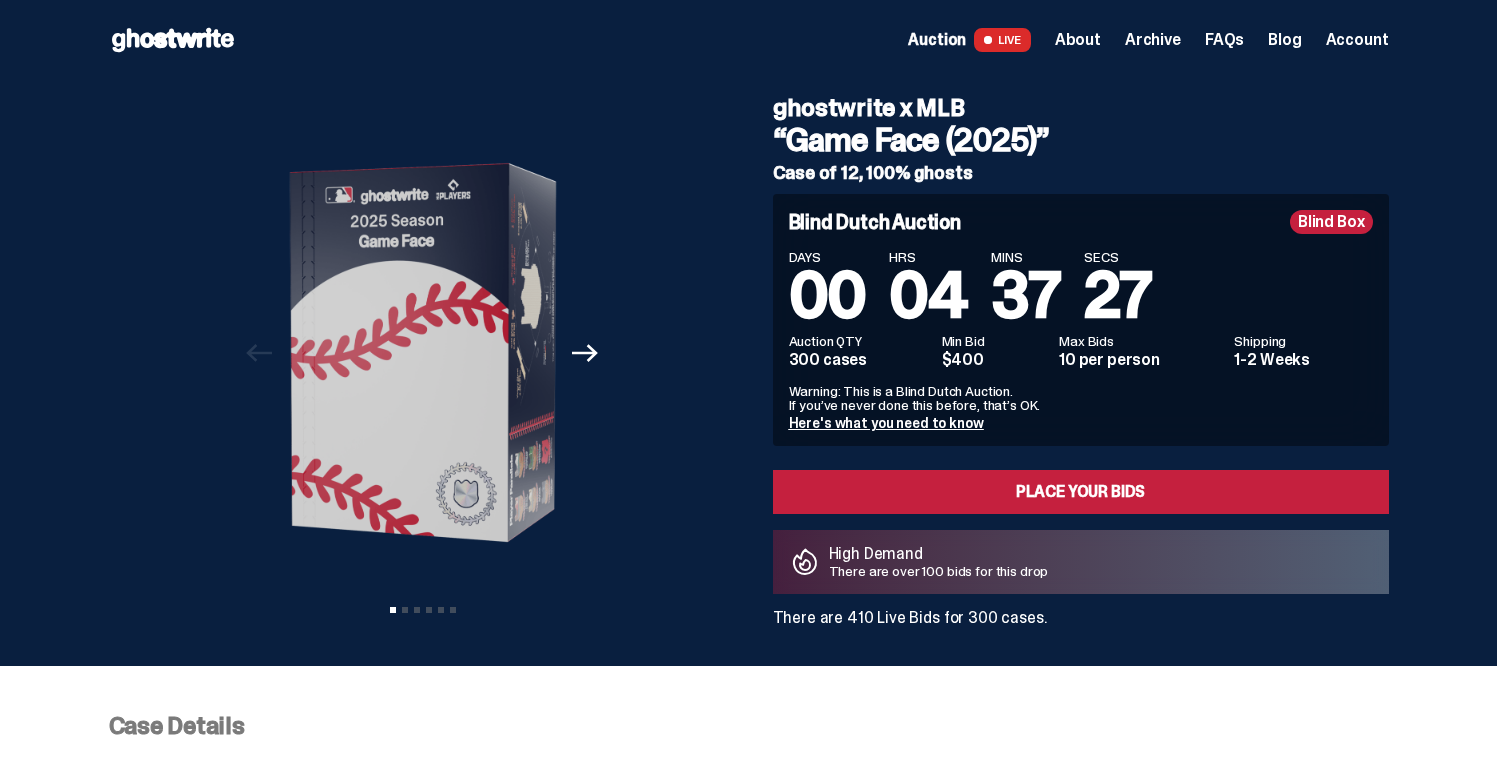 click 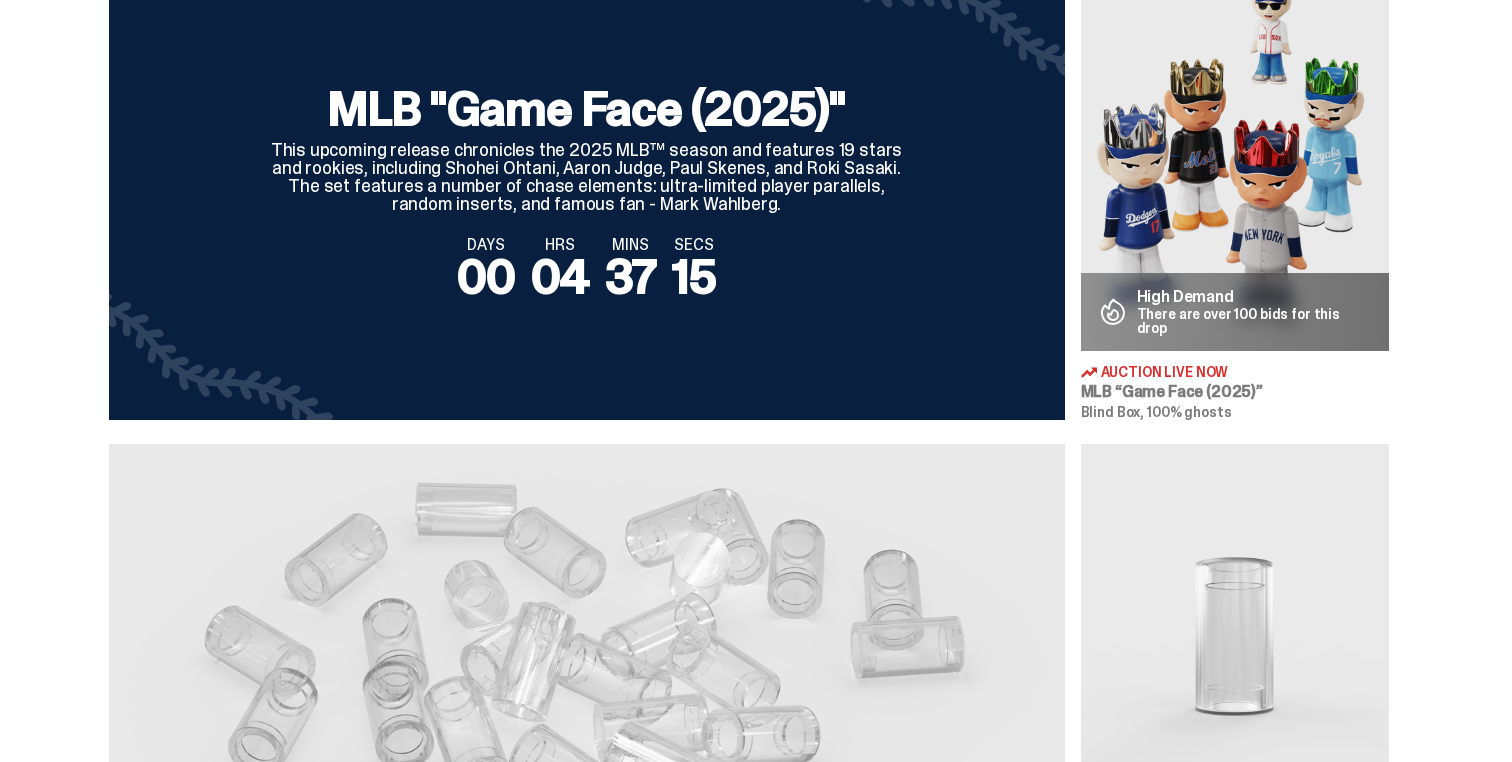 scroll, scrollTop: 772, scrollLeft: 0, axis: vertical 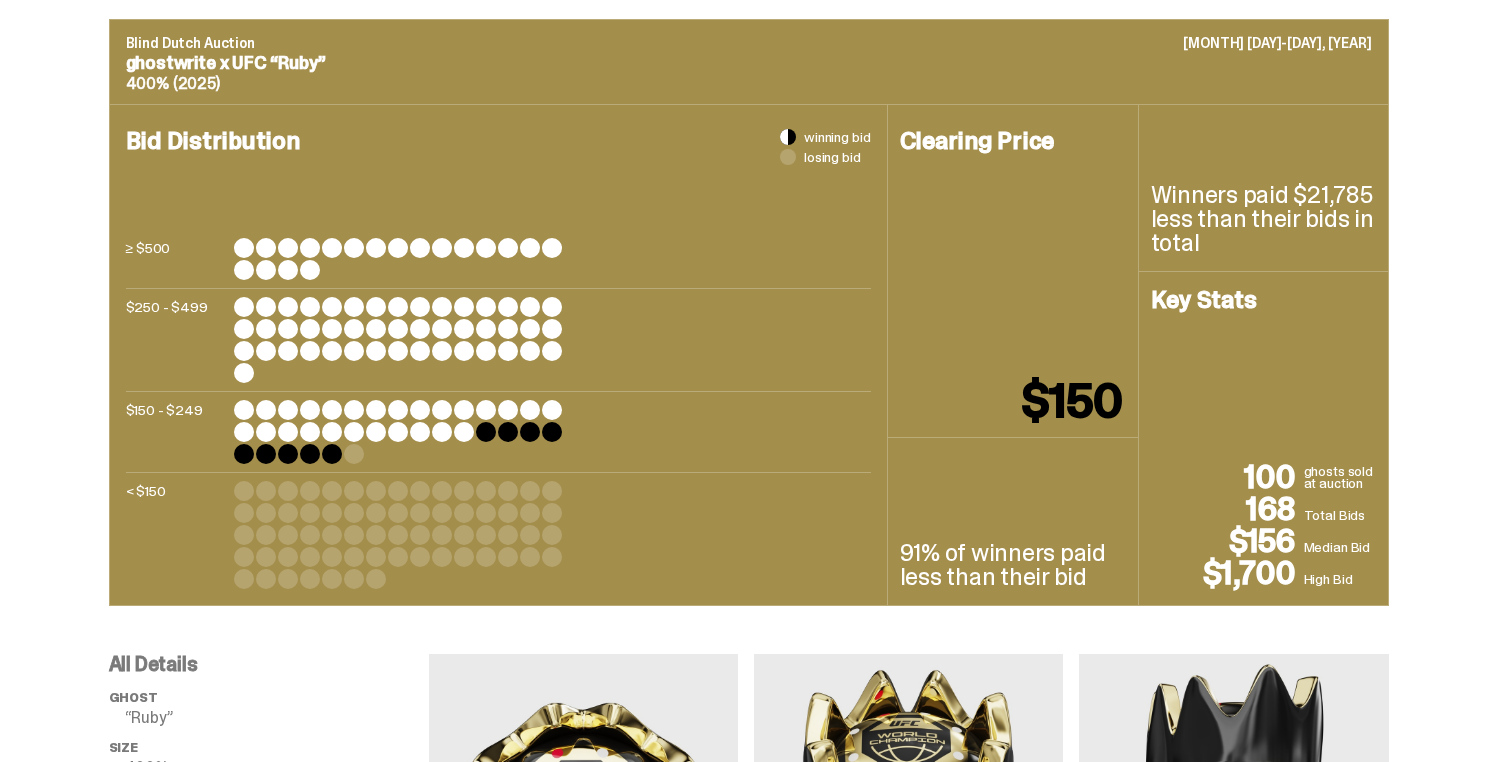 drag, startPoint x: 149, startPoint y: 70, endPoint x: 324, endPoint y: 69, distance: 175.00285 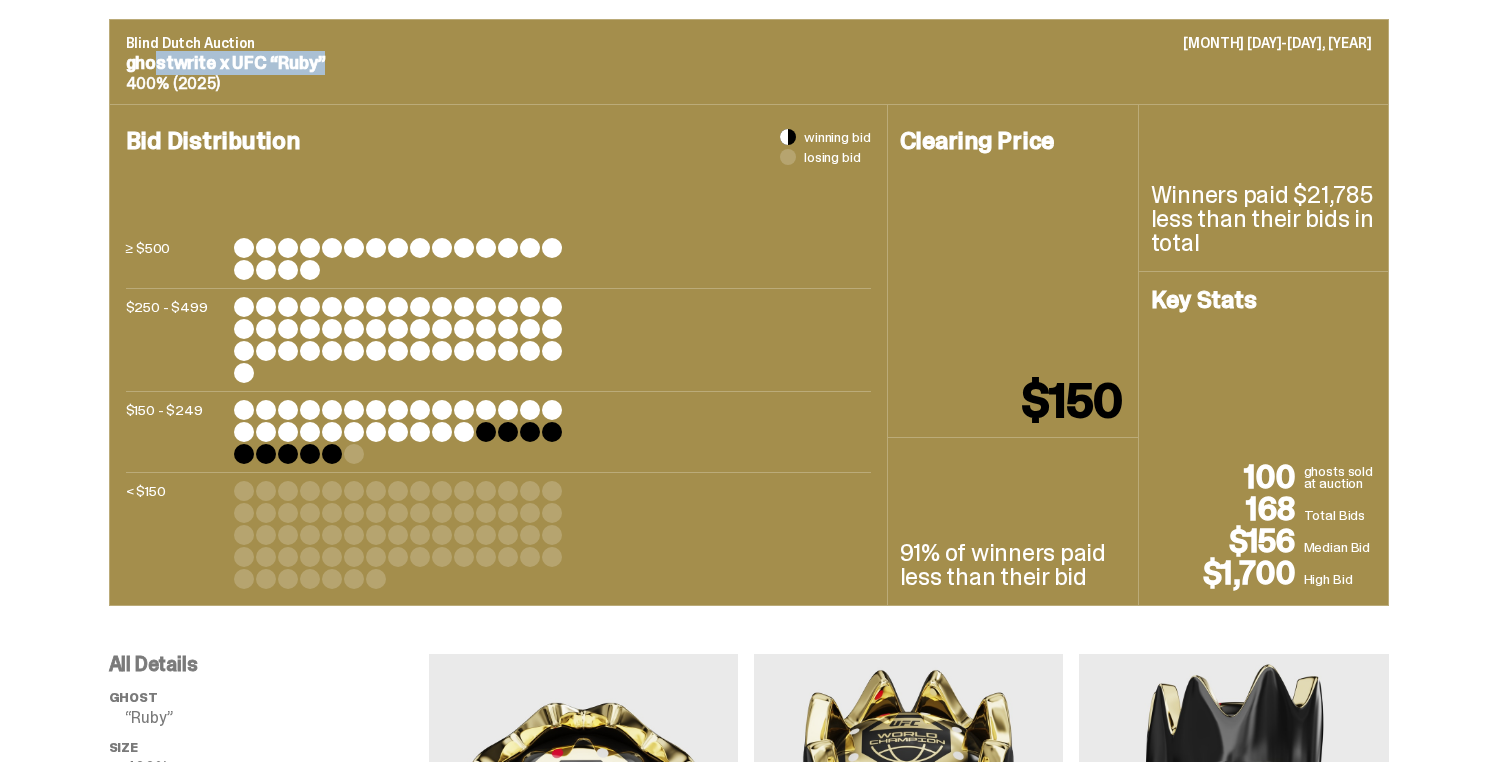 click on "ghostwrite x UFC “Ruby”" at bounding box center (749, 63) 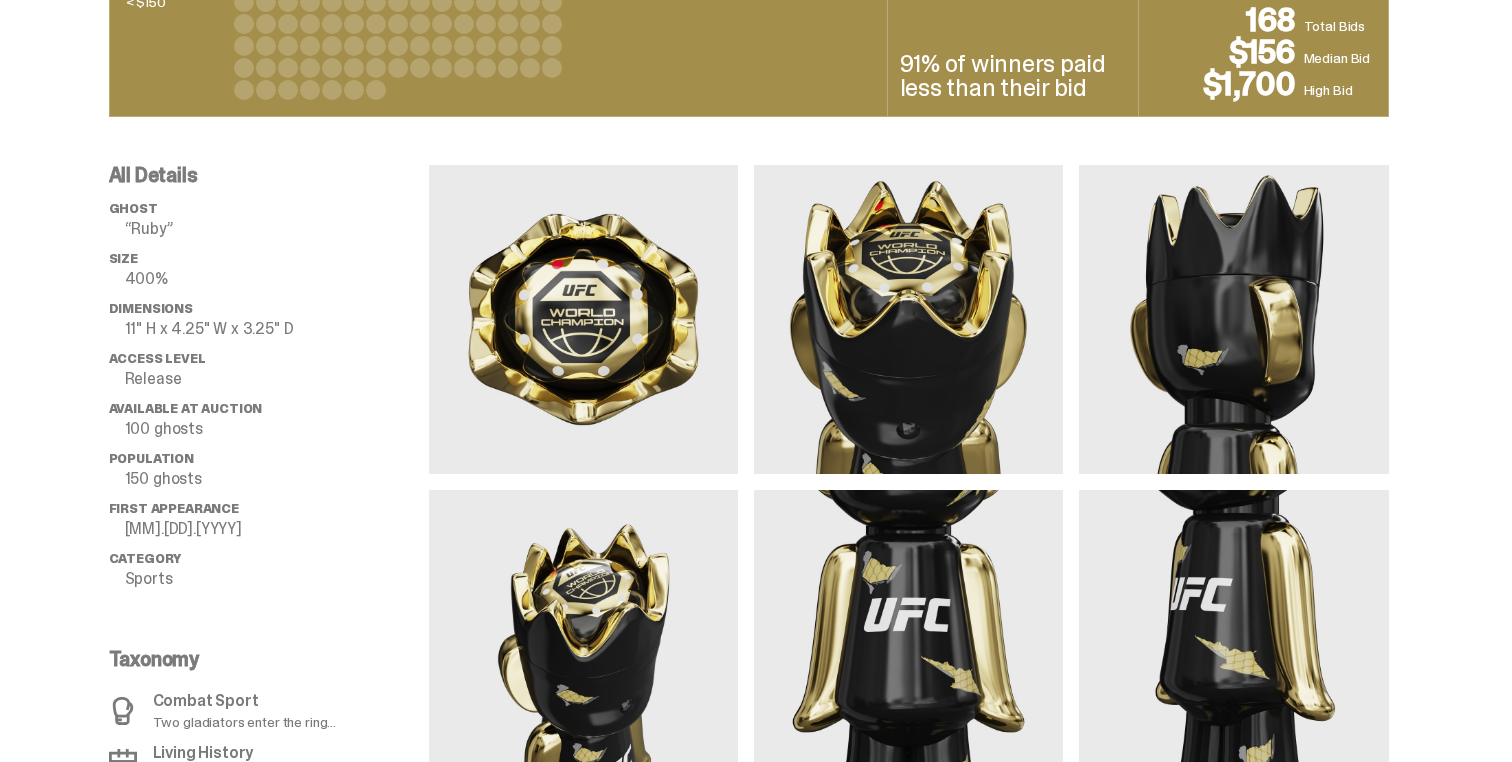 scroll, scrollTop: 828, scrollLeft: 0, axis: vertical 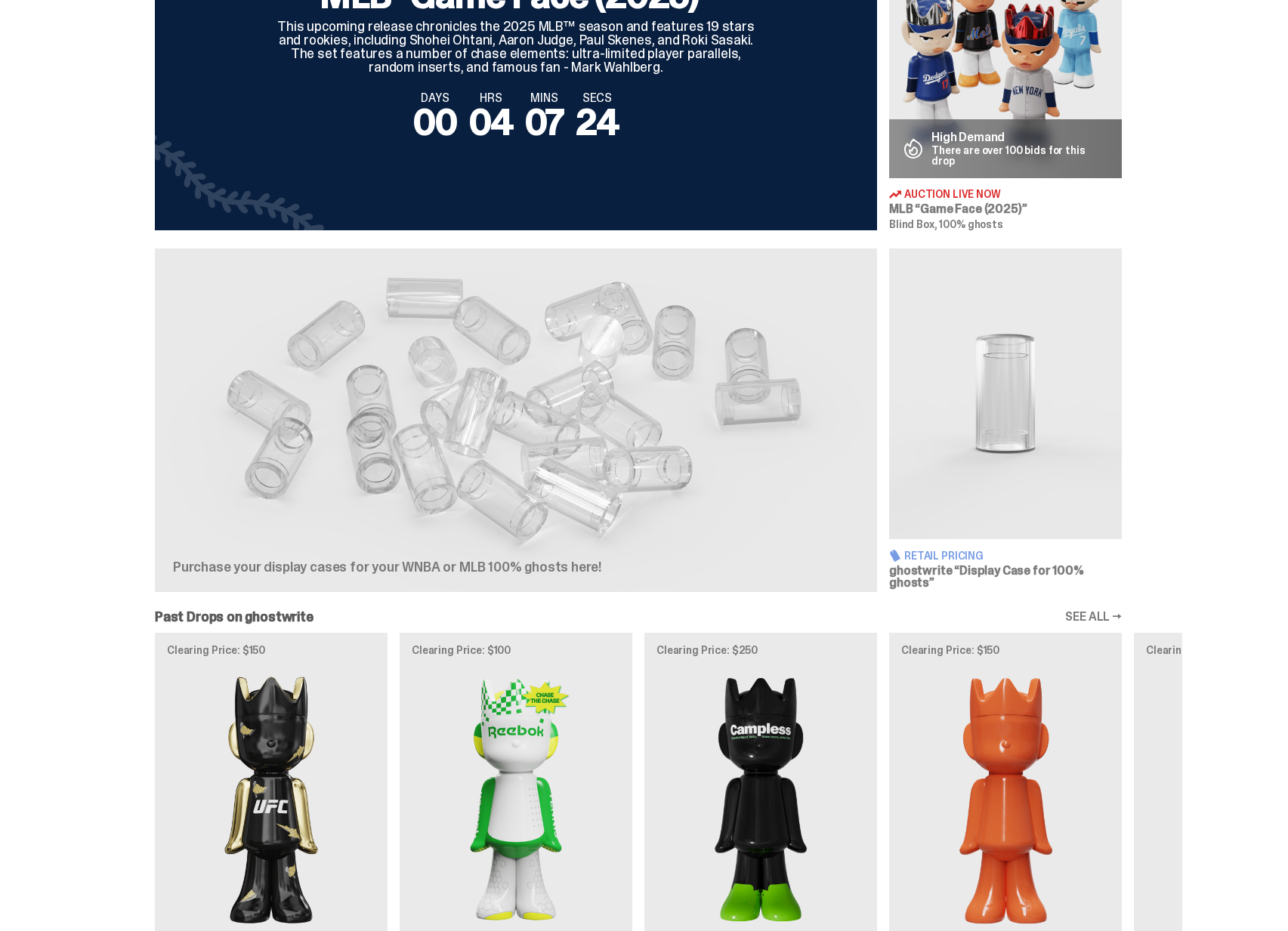 click at bounding box center [1005, 393] 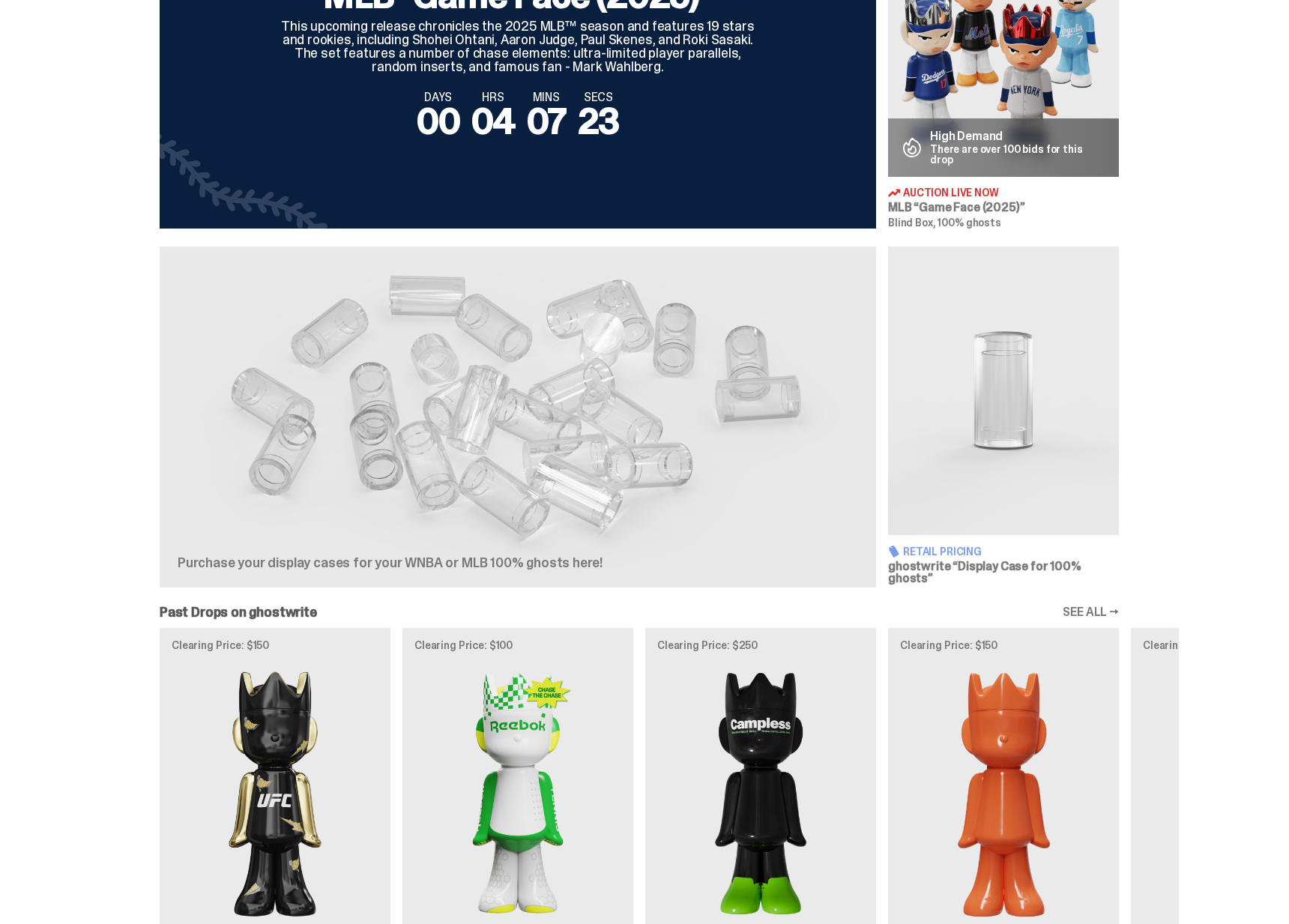 scroll, scrollTop: 0, scrollLeft: 0, axis: both 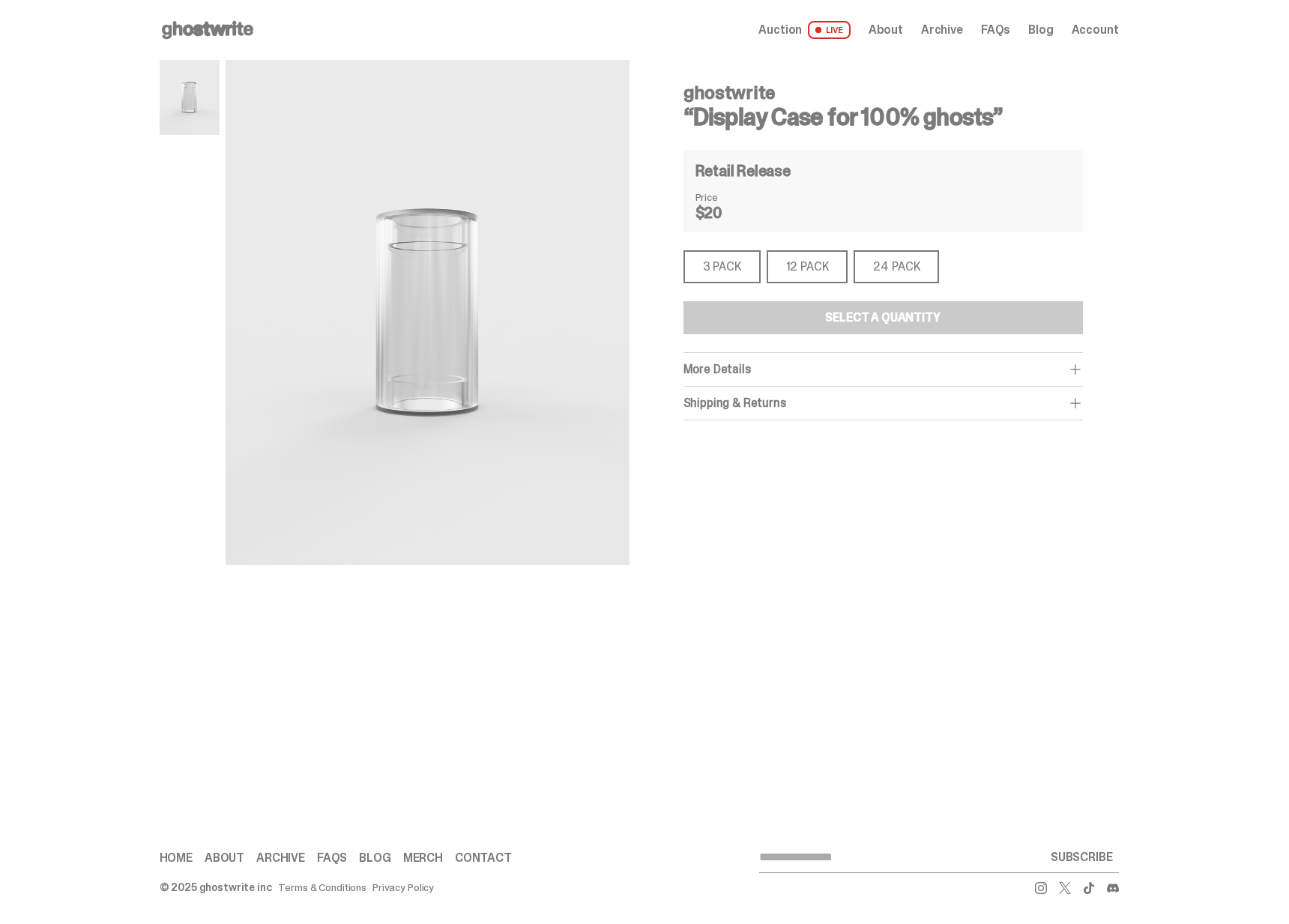 drag, startPoint x: 696, startPoint y: 116, endPoint x: 992, endPoint y: 115, distance: 296.00169 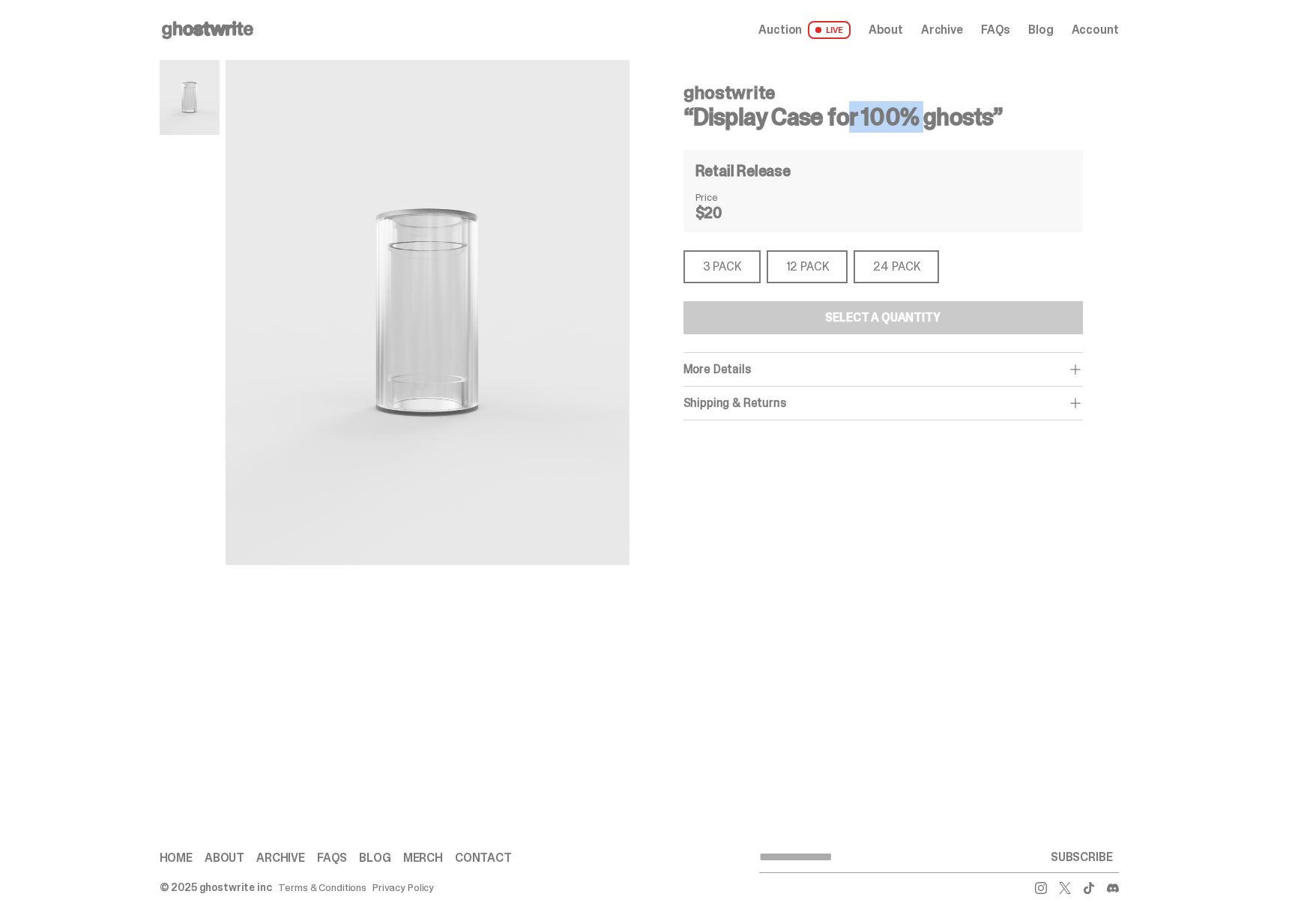 click on "“Display Case for 100% ghosts”" at bounding box center [883, 117] 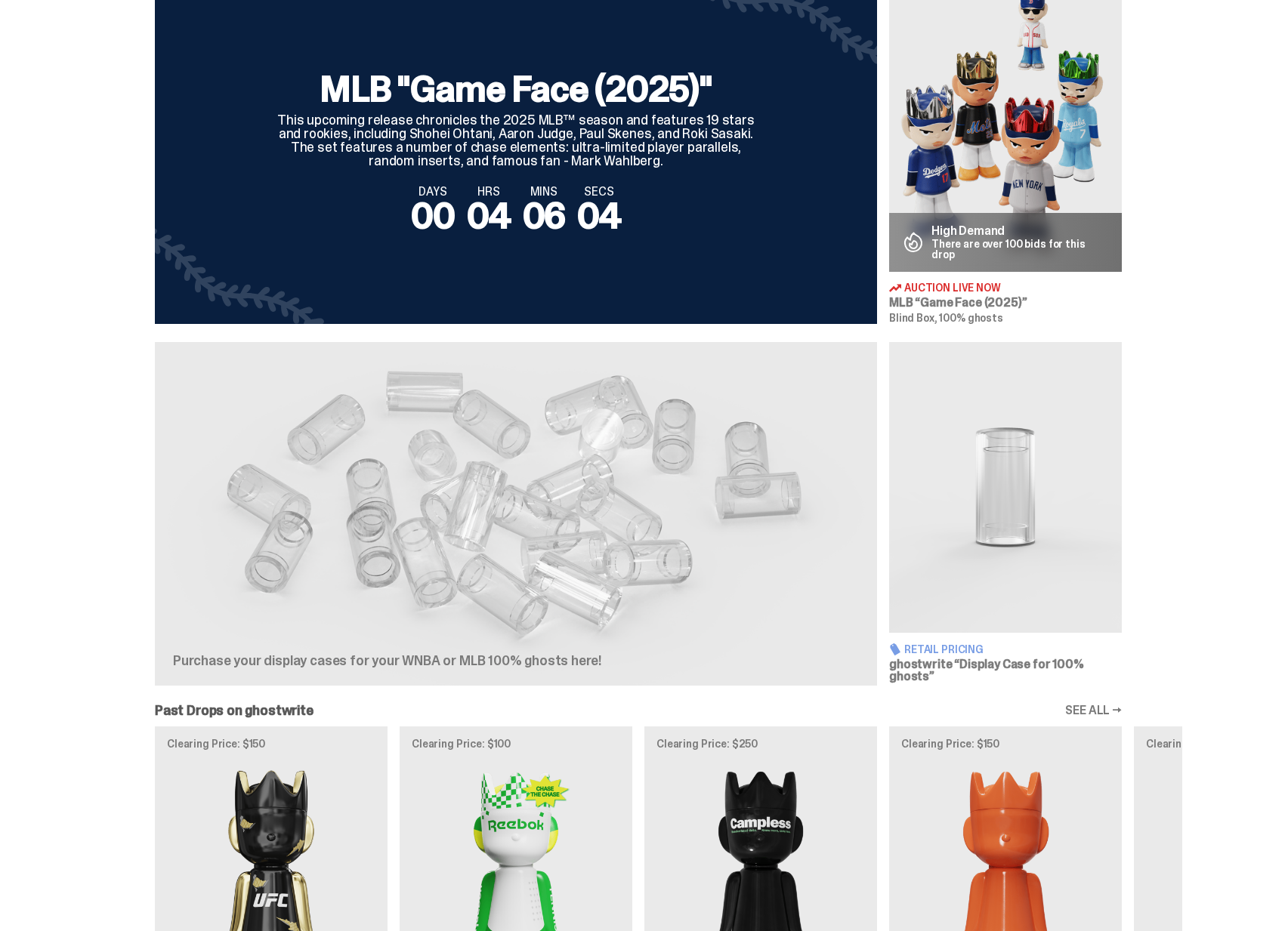scroll, scrollTop: 609, scrollLeft: 0, axis: vertical 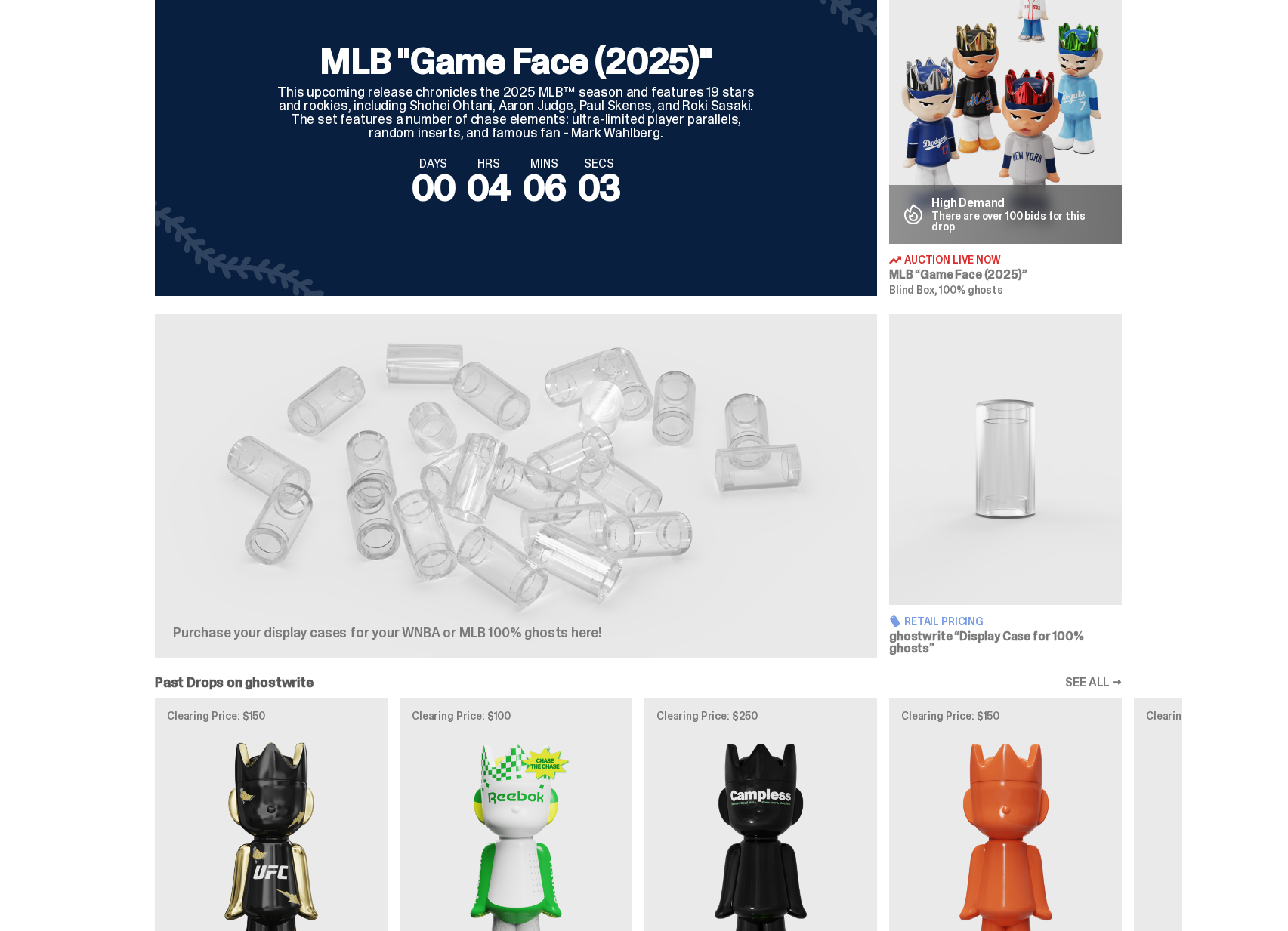 click at bounding box center (1005, 459) 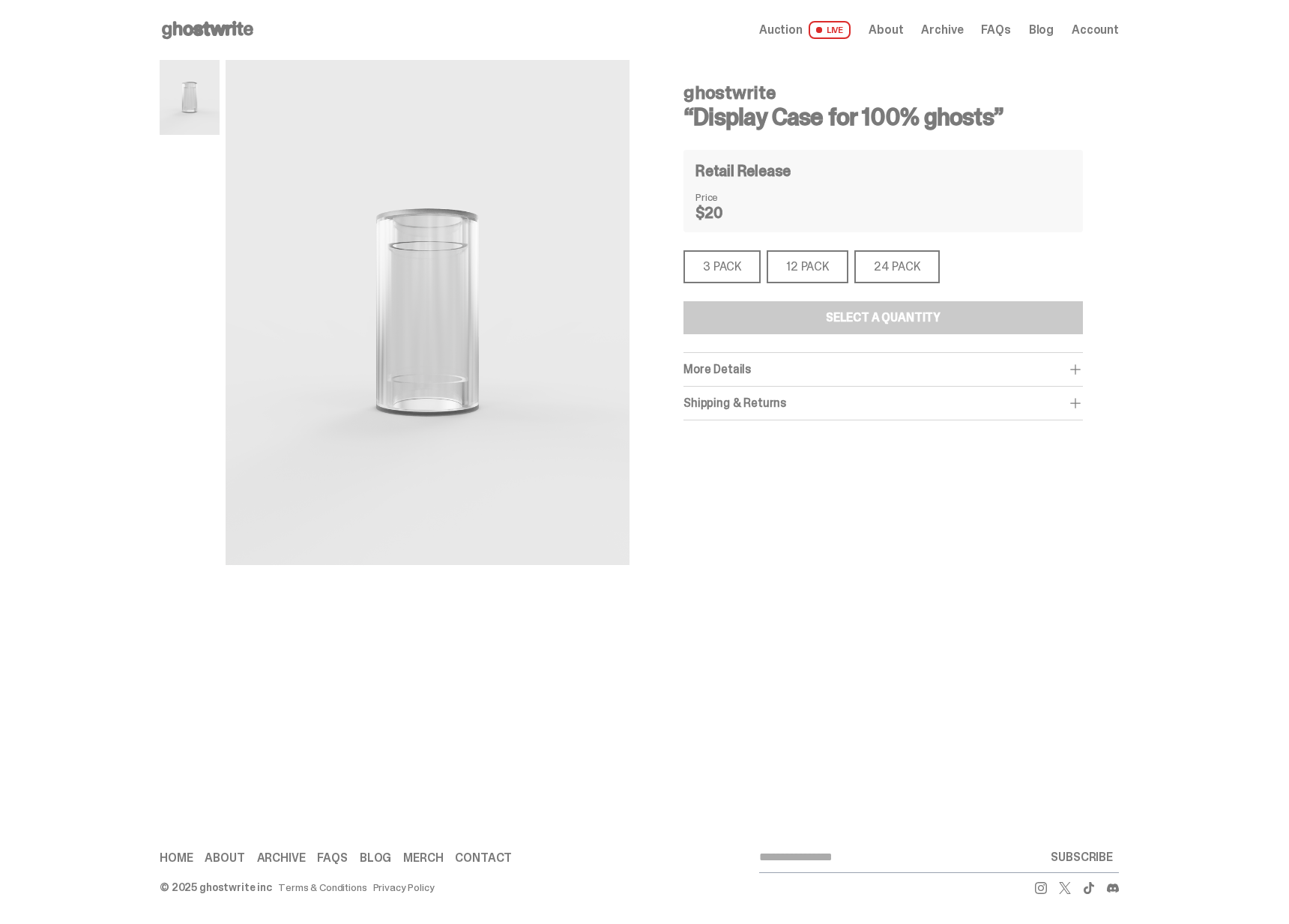 scroll, scrollTop: 0, scrollLeft: 0, axis: both 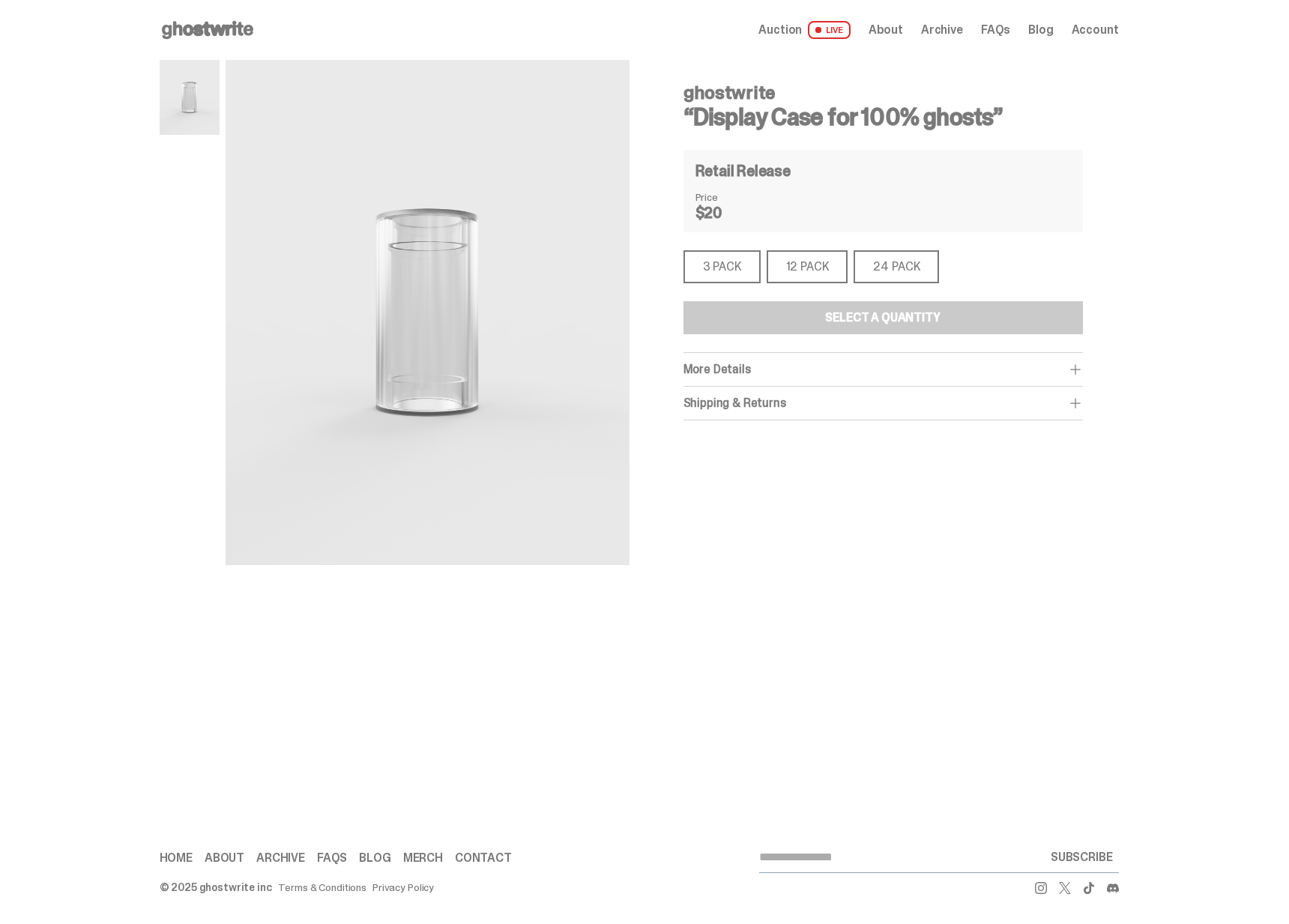 click on "ghostwrite
“Display Case for 100% ghosts”
Retail Release
Price
$20
3 PACK
3 PACK
12 PACK
12 PACK
24 PACK
24 PACK
Select a Quantity
More Details
Display your 100% ghosts proudly while keeping them safe from dirt, dust, and damage. These display cases have been custom-made to precisely fit a single 100% ghost.
NOTE: All ghosts are sold separately from the display cases.
Shipping & Returns
here ." at bounding box center (883, 312) 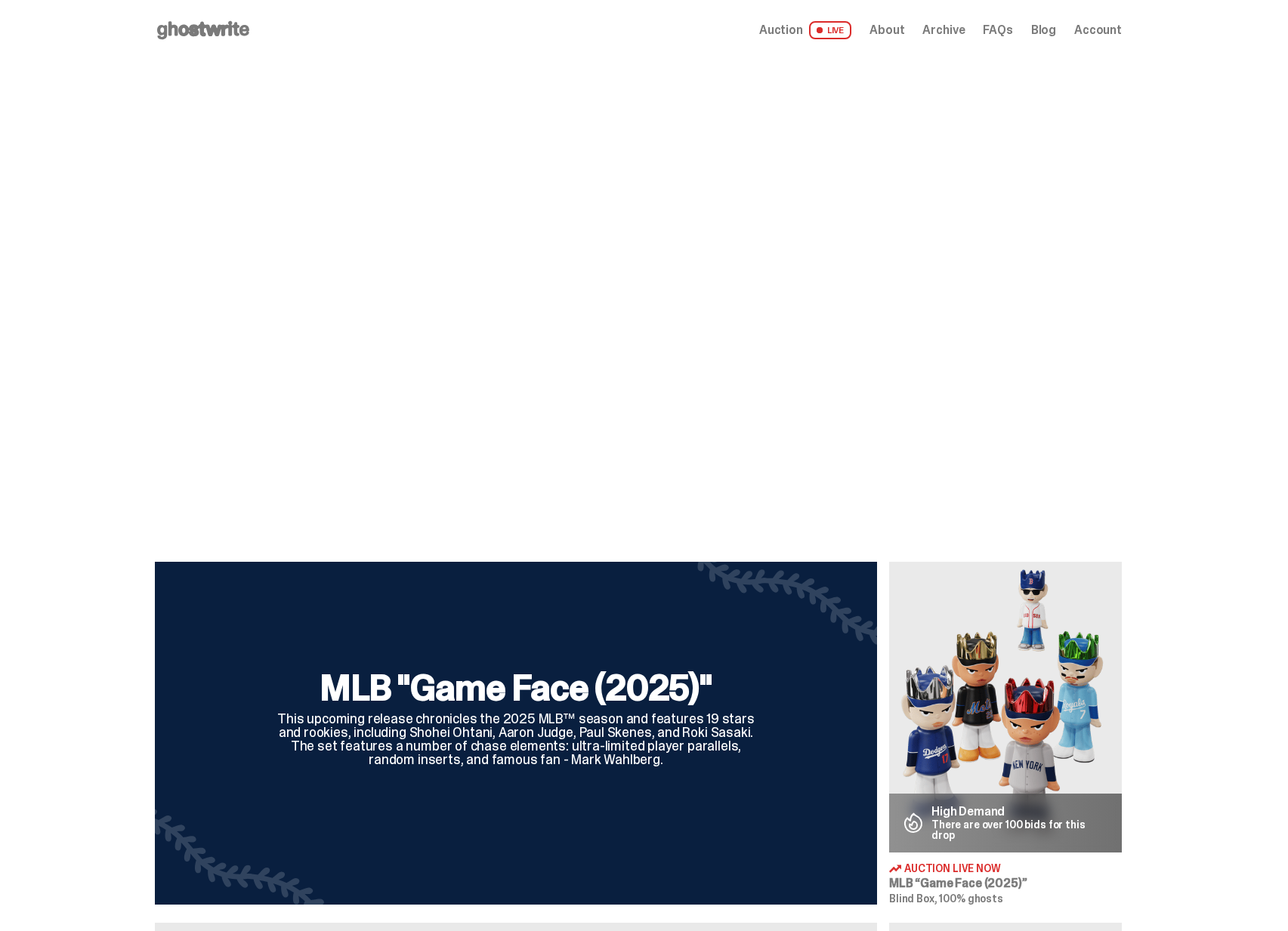 scroll, scrollTop: 0, scrollLeft: 0, axis: both 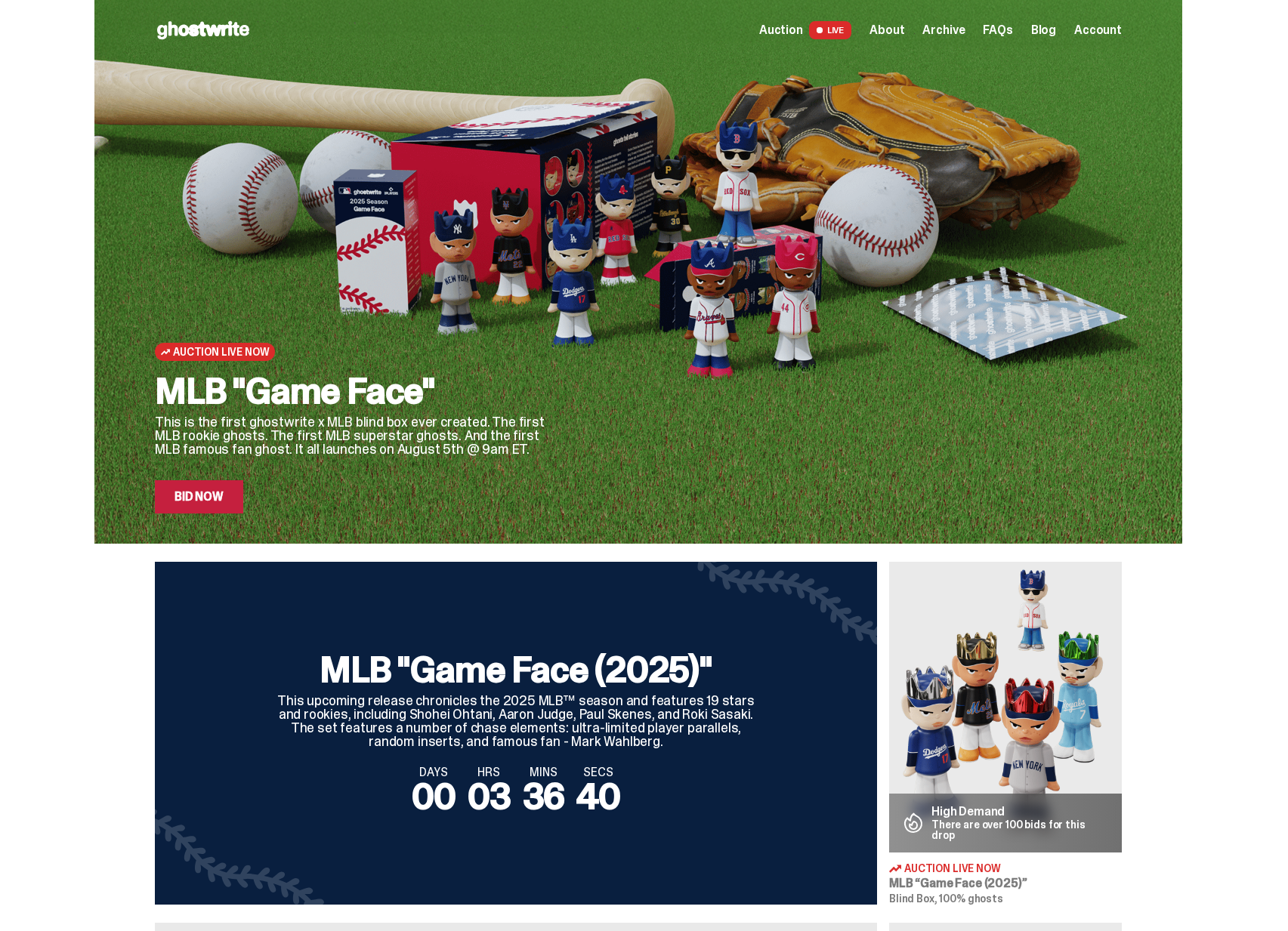 click on "36" at bounding box center [544, 796] 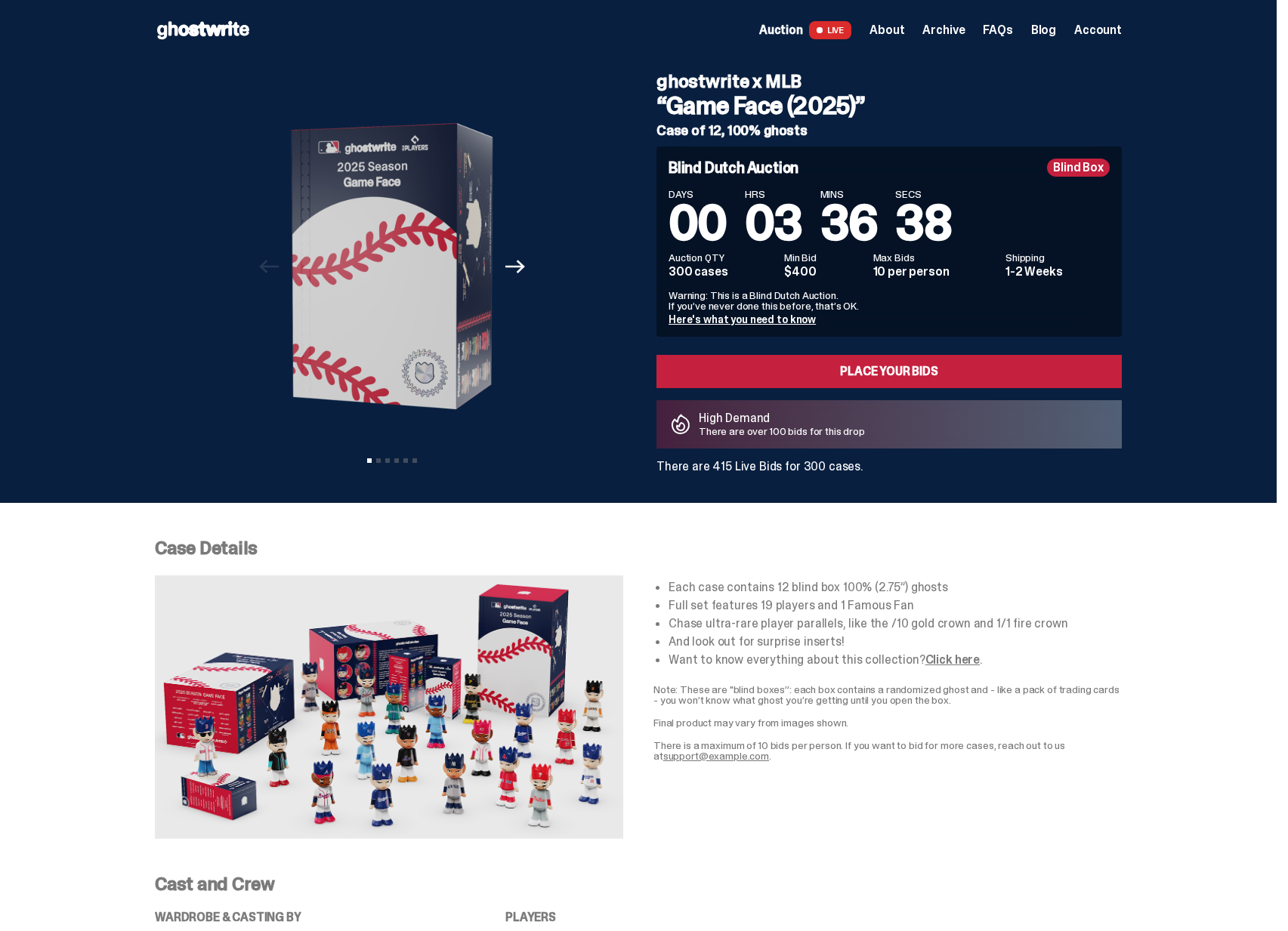 click on "There are 415 Live Bids for 300 cases." at bounding box center (889, 467) 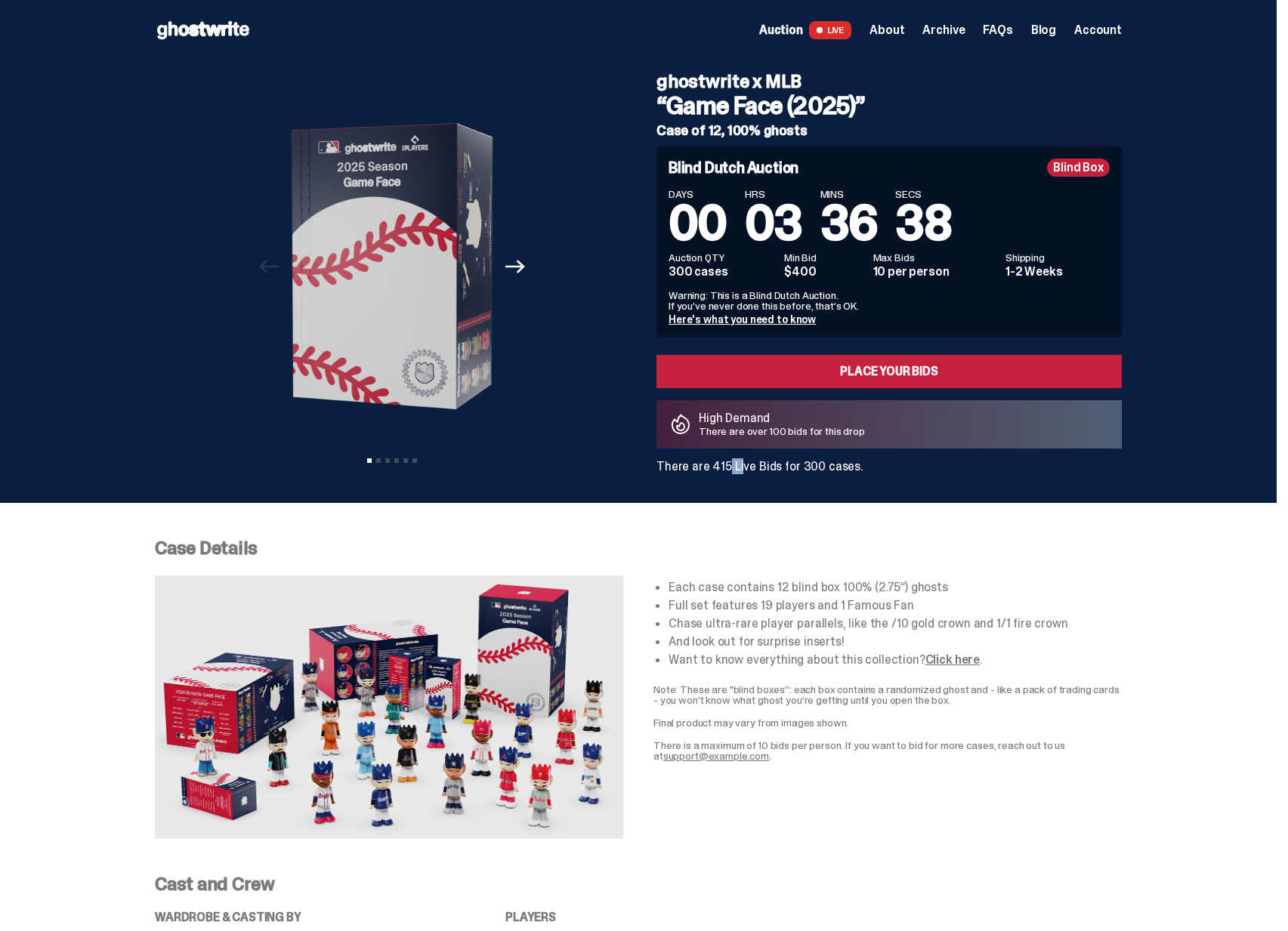 click on "There are 415 Live Bids for 300 cases." at bounding box center [889, 467] 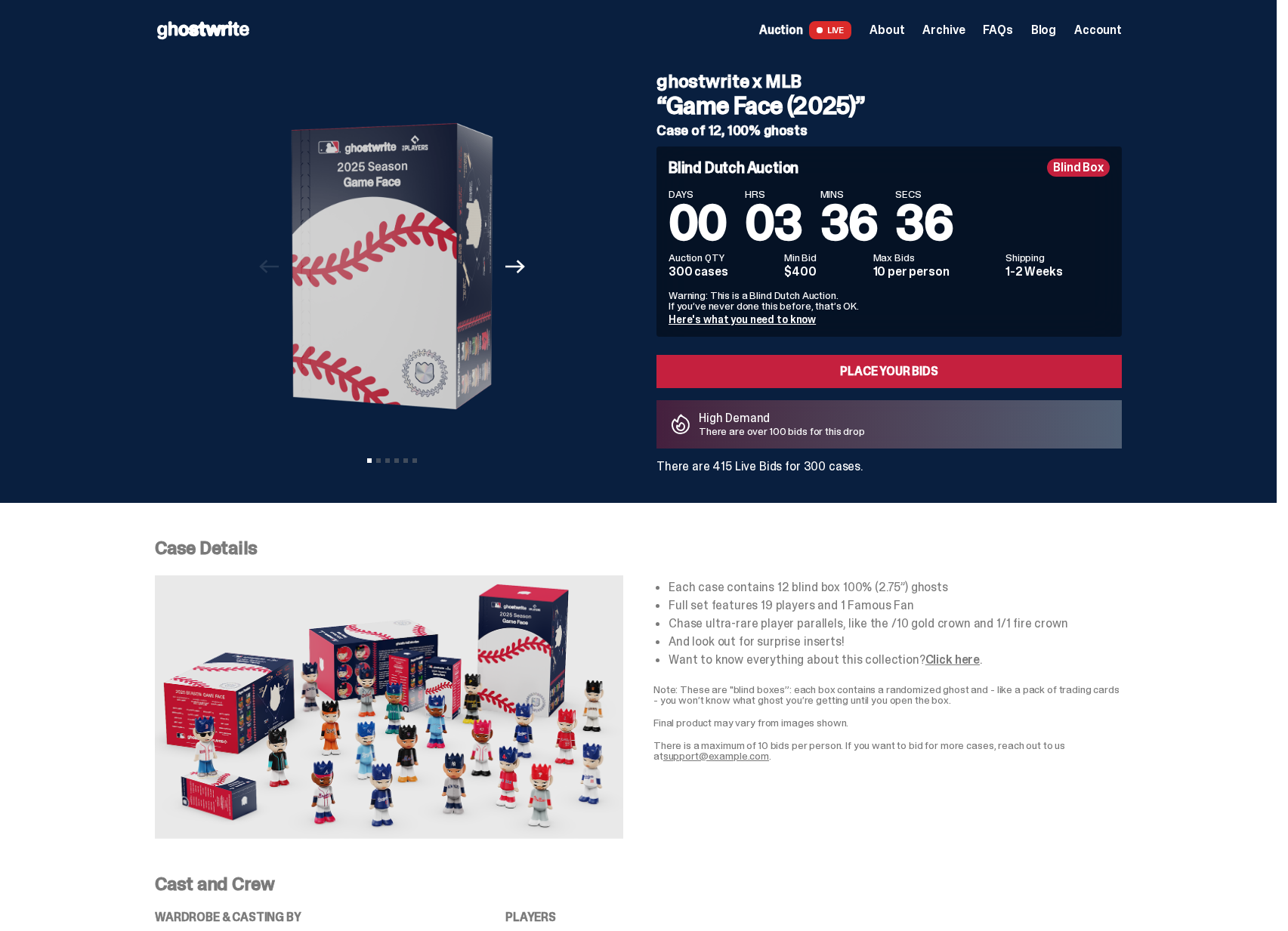click on "Here's what you need to know" at bounding box center (742, 319) 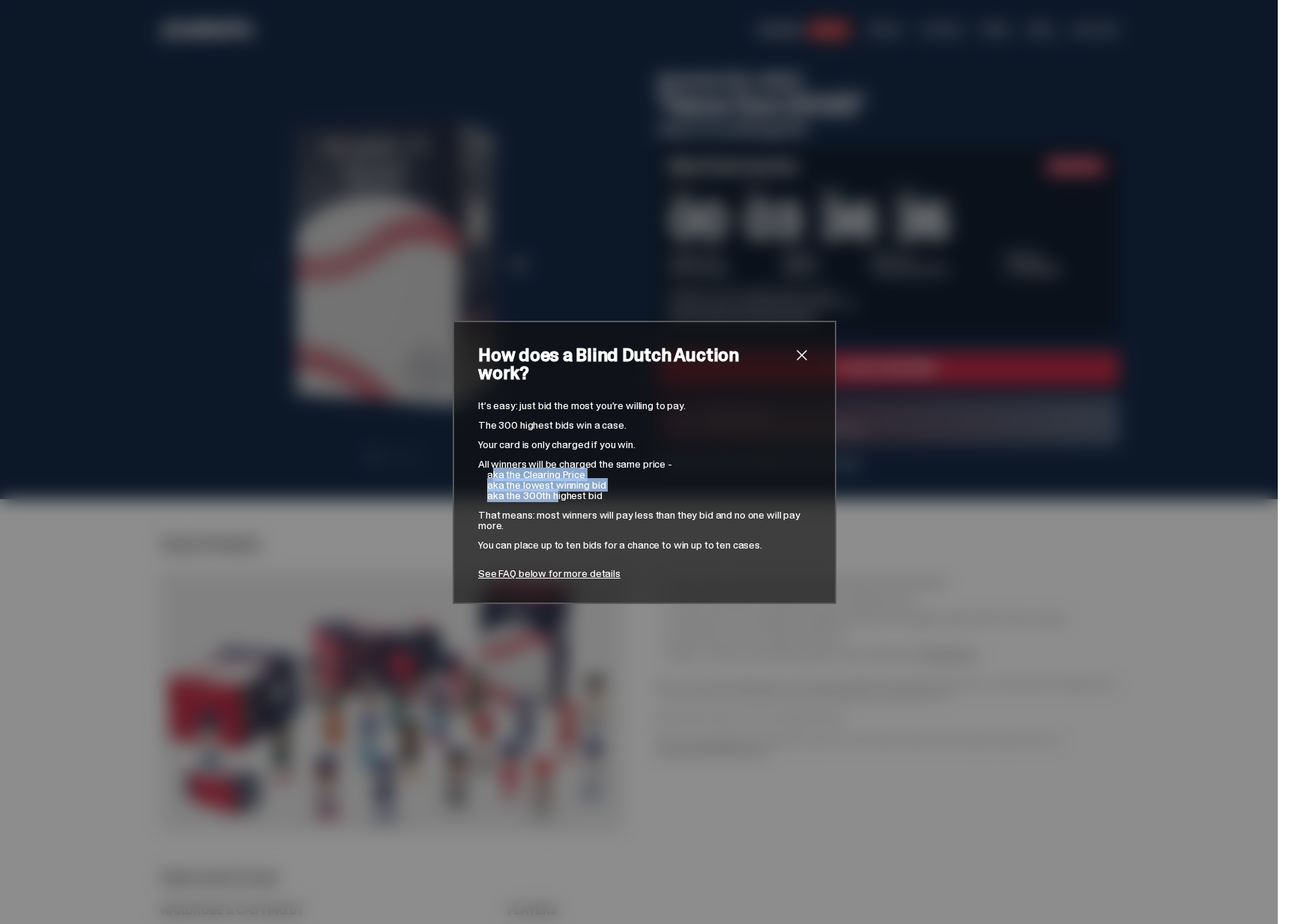 drag, startPoint x: 487, startPoint y: 467, endPoint x: 551, endPoint y: 490, distance: 68.00735 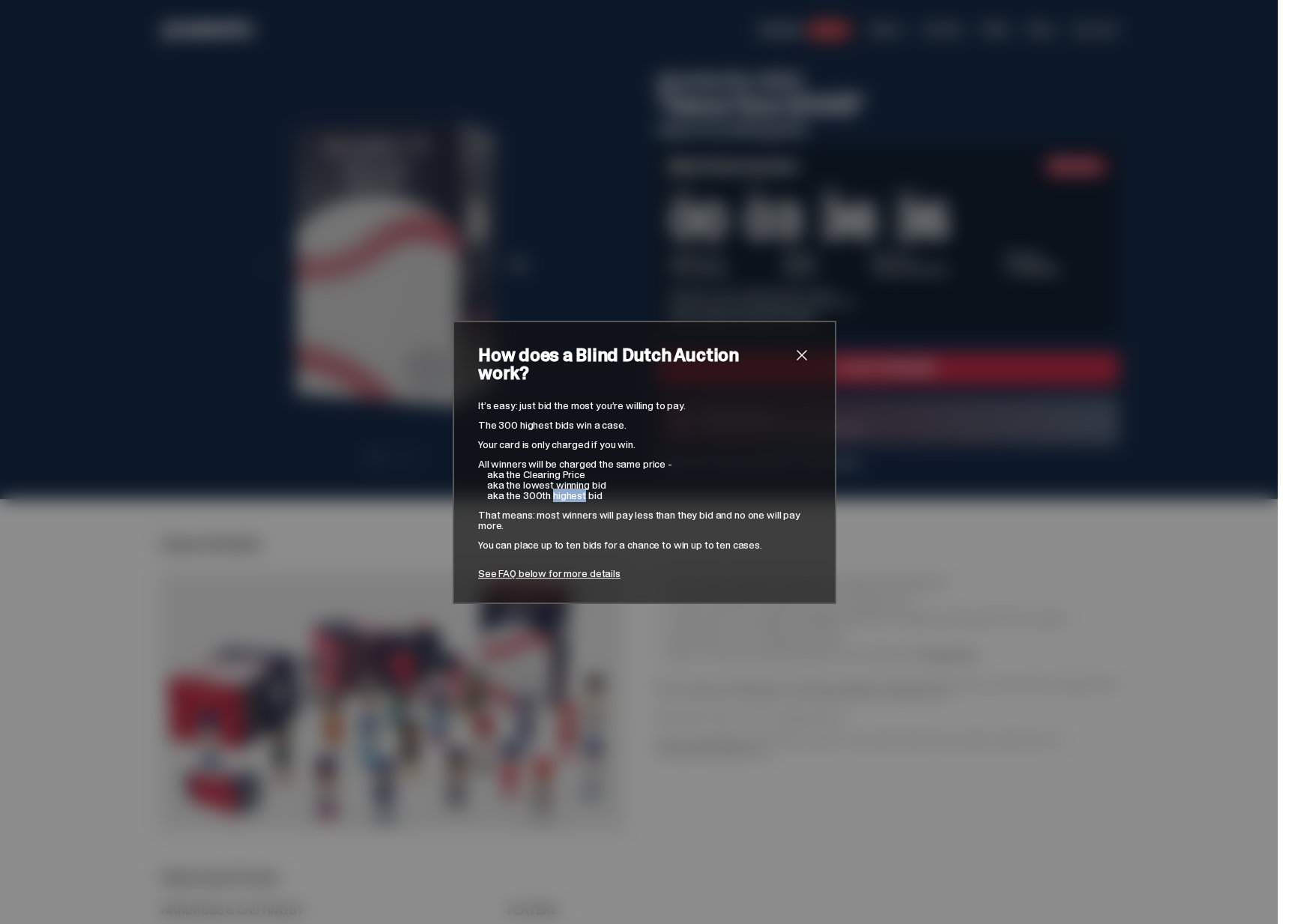 click on "aka the 300th highest bid" at bounding box center (545, 495) 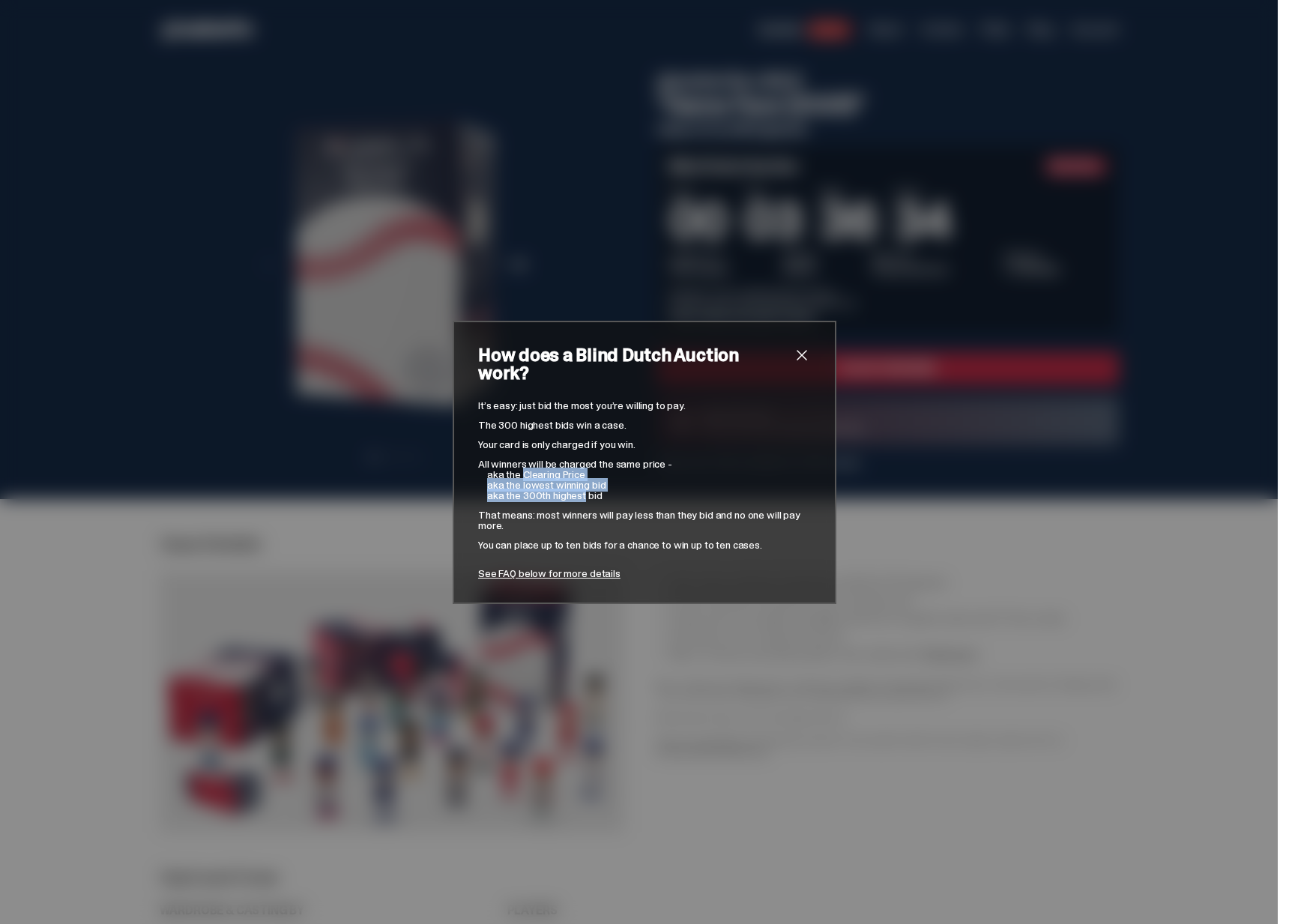 drag, startPoint x: 563, startPoint y: 490, endPoint x: 509, endPoint y: 462, distance: 60.8276 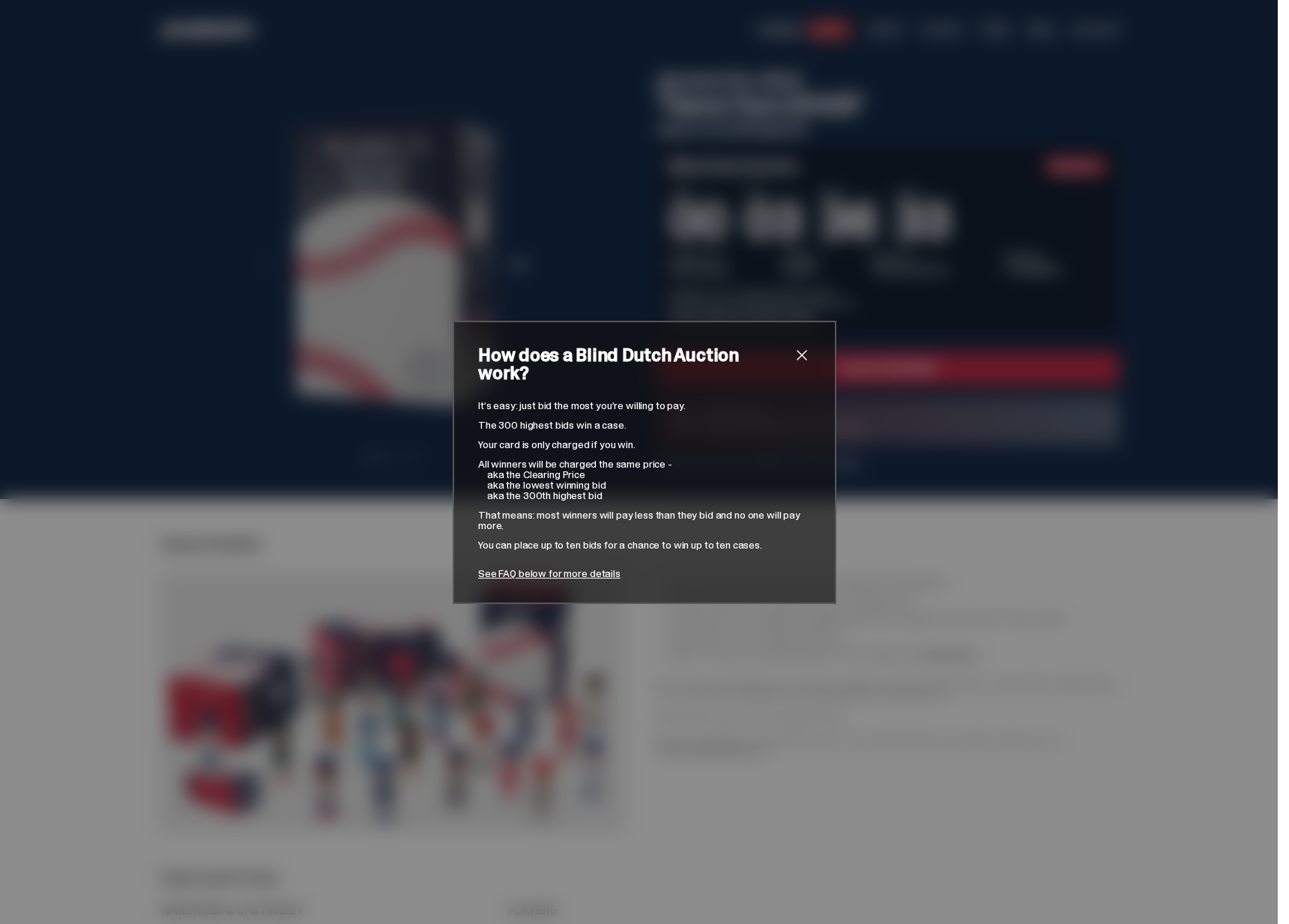 click on "How does a Blind Dutch Auction work?
It’s easy: just bid the most you’re willing to pay.
The 300 highest bids win a case.
Your card is only charged if you win.
All winners will be charged the same price -
aka the Clearing Price
aka the lowest winning bid
aka the 300th highest bid
That means: most winners will pay less than they bid and no one will pay more.
You can place up to ten bids for a chance to win up to ten cases.
See FAQ below for more details" at bounding box center [644, 462] 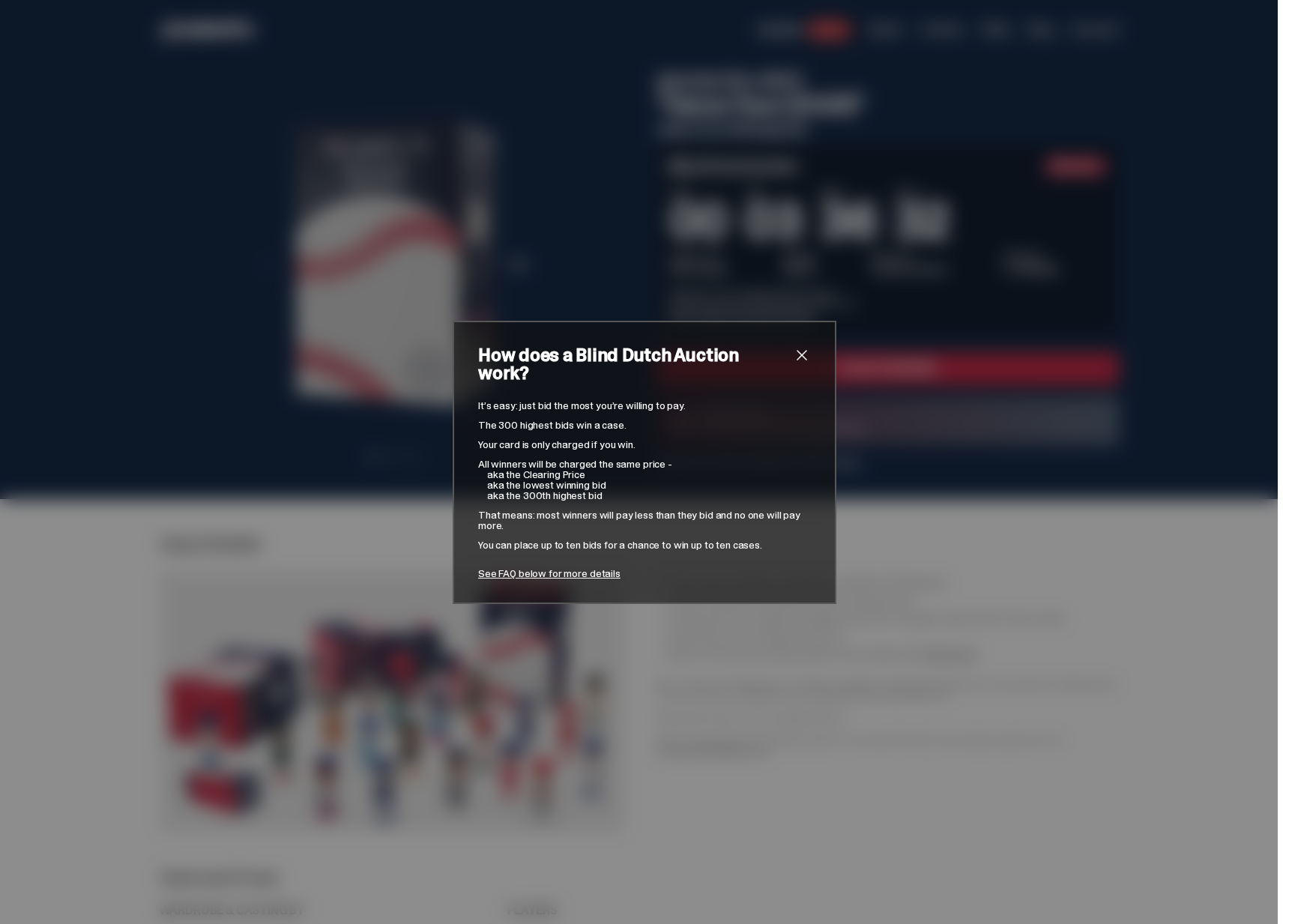 click on "How does a Blind Dutch Auction work?
It’s easy: just bid the most you’re willing to pay.
The 300 highest bids win a case.
Your card is only charged if you win.
All winners will be charged the same price -
aka the Clearing Price
aka the lowest winning bid
aka the 300th highest bid
That means: most winners will pay less than they bid and no one will pay more.
You can place up to ten bids for a chance to win up to ten cases.
See FAQ below for more details" at bounding box center (644, 462) 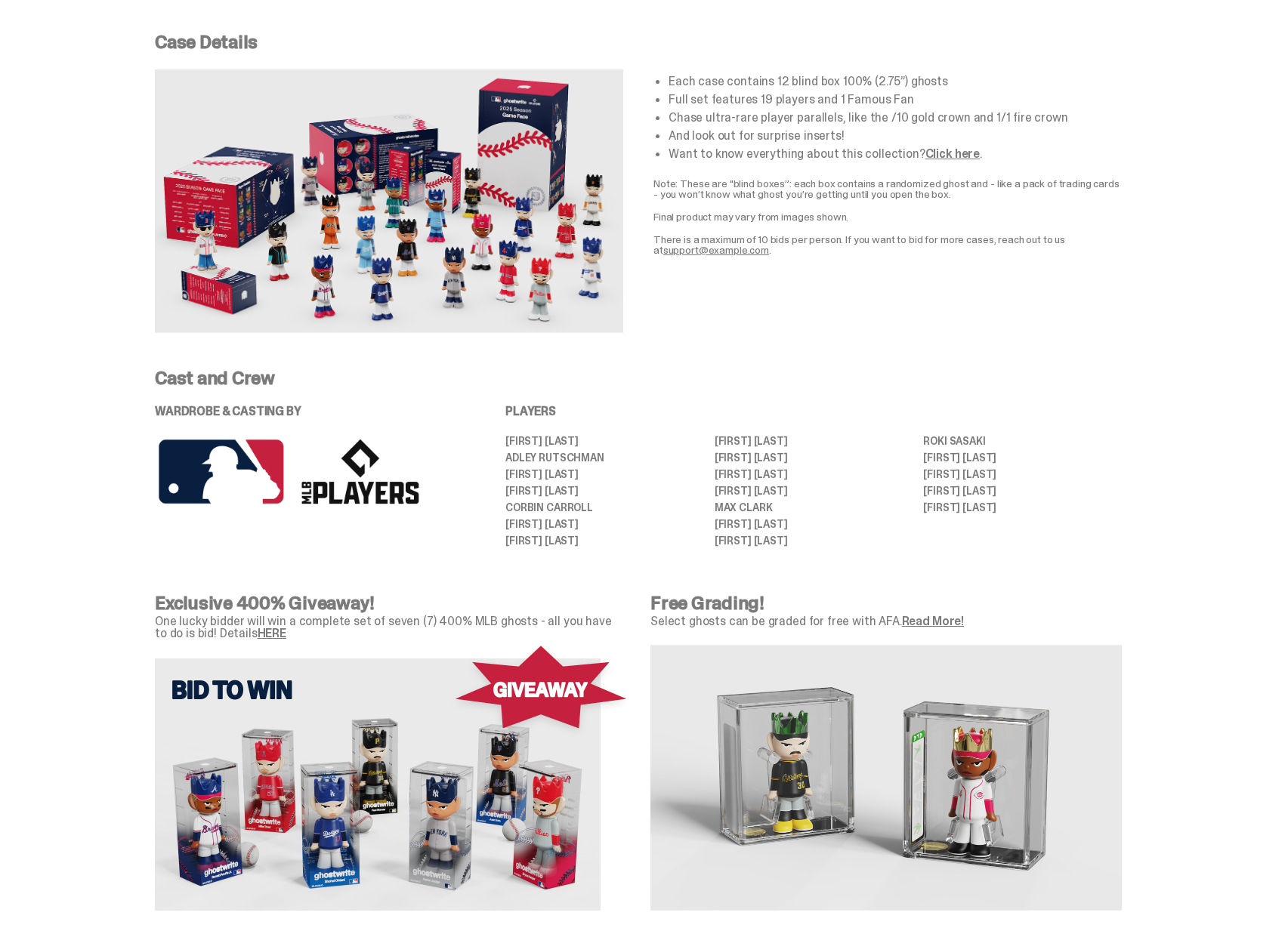 scroll, scrollTop: 0, scrollLeft: 0, axis: both 